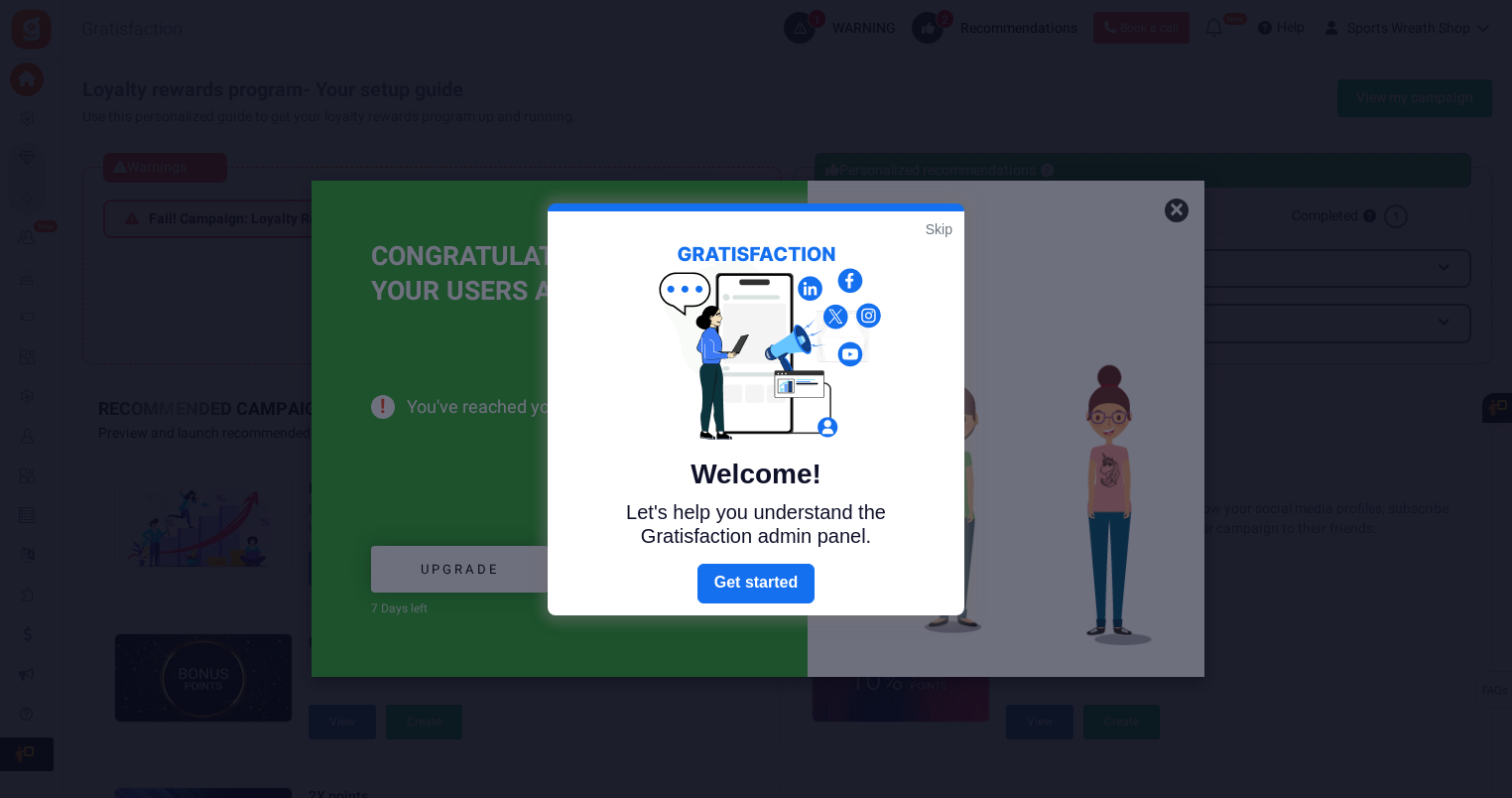 scroll, scrollTop: 0, scrollLeft: 0, axis: both 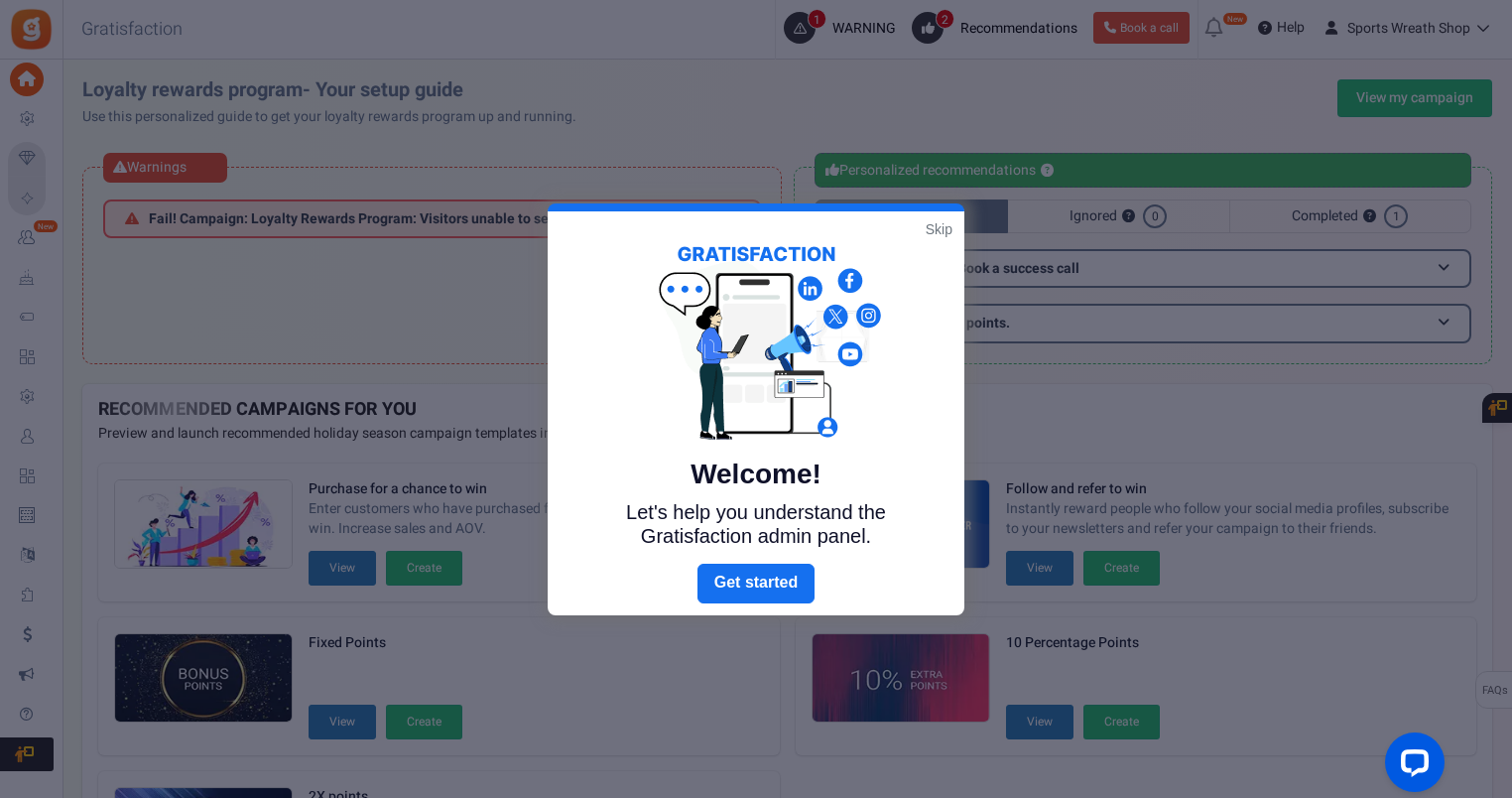 click on "Skip" at bounding box center [939, 229] 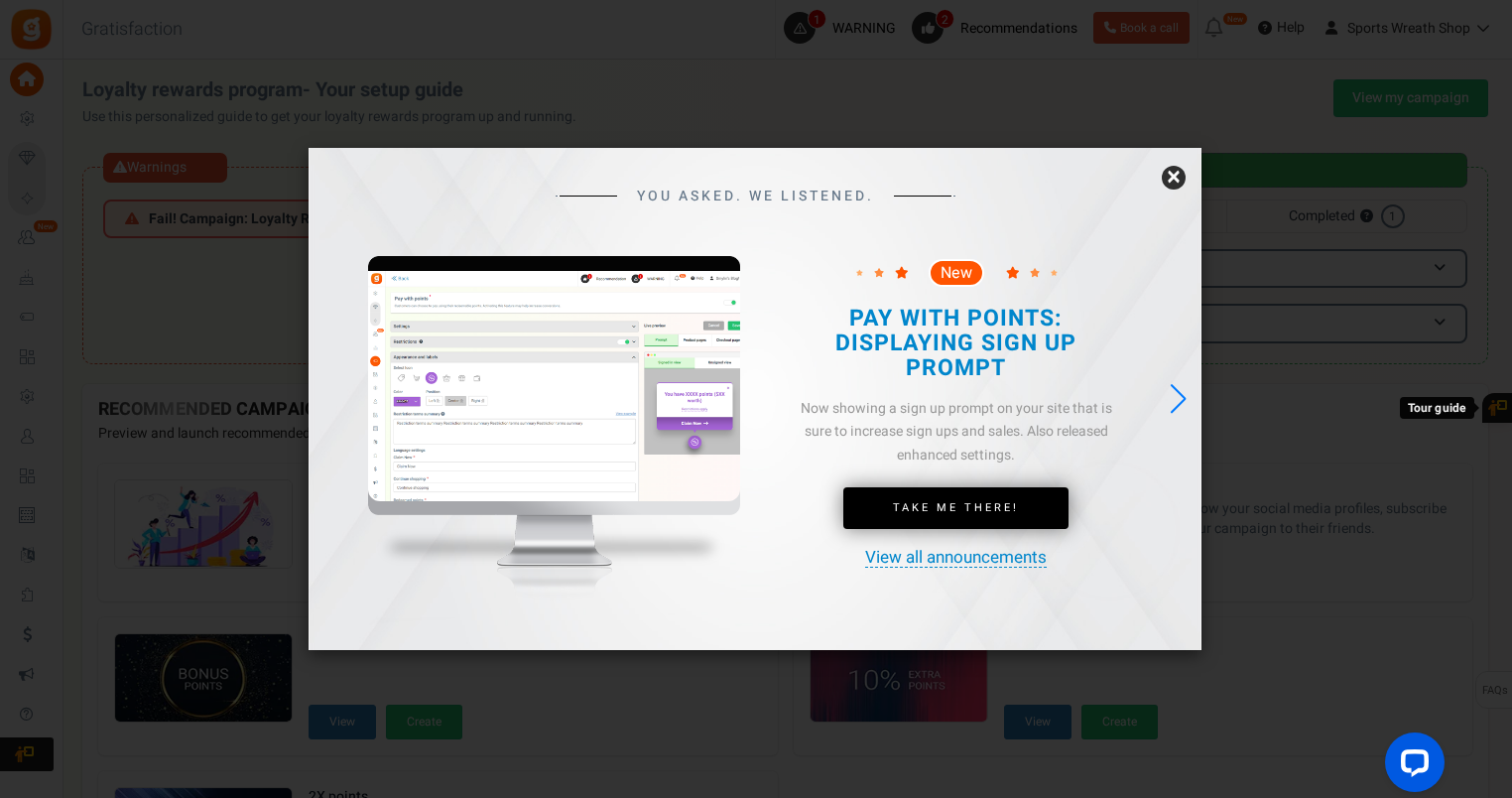 click on "×" at bounding box center (1174, 178) 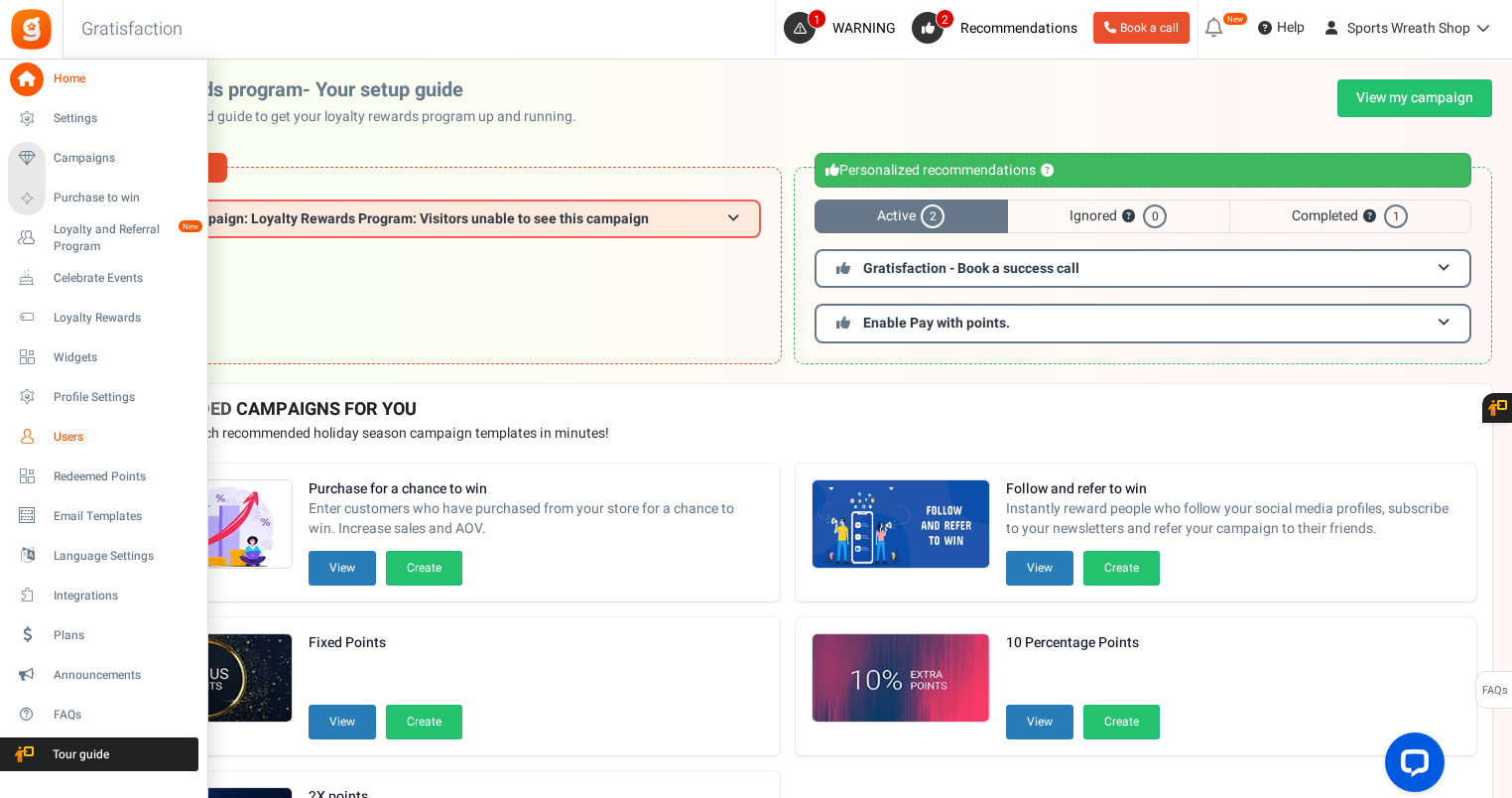 click on "Users" at bounding box center (123, 437) 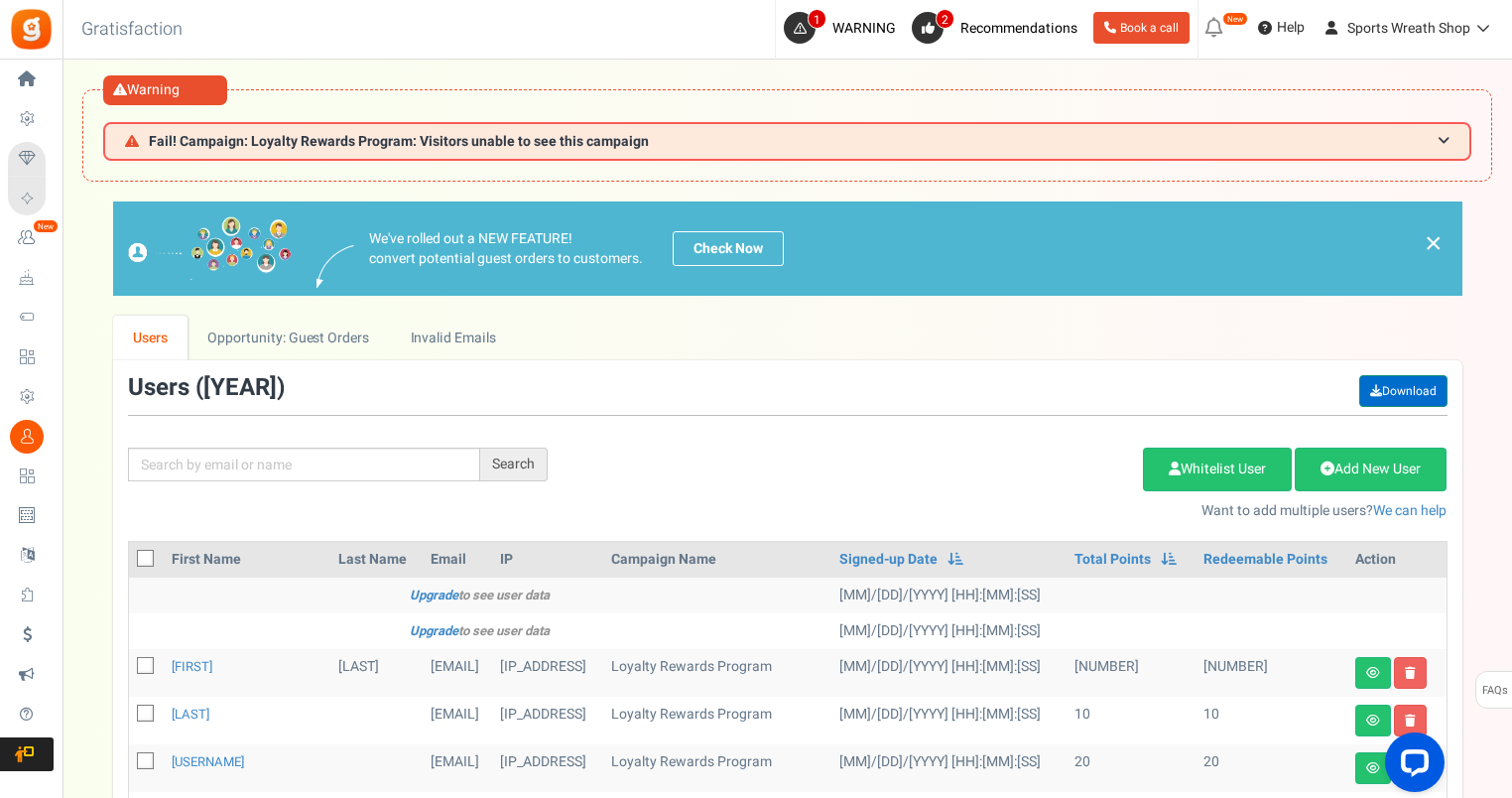 click on "Download" at bounding box center (1403, 391) 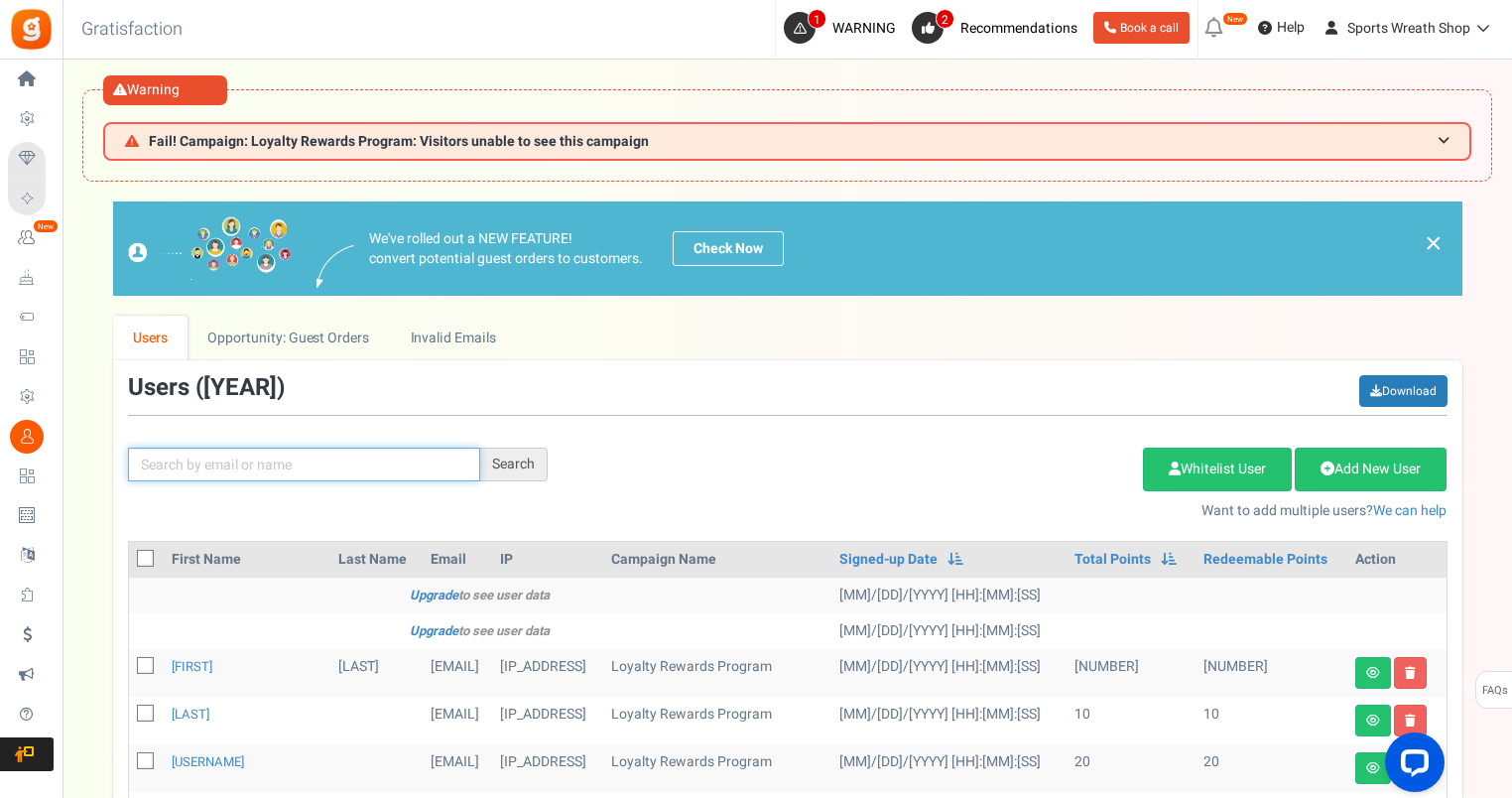 click at bounding box center (304, 465) 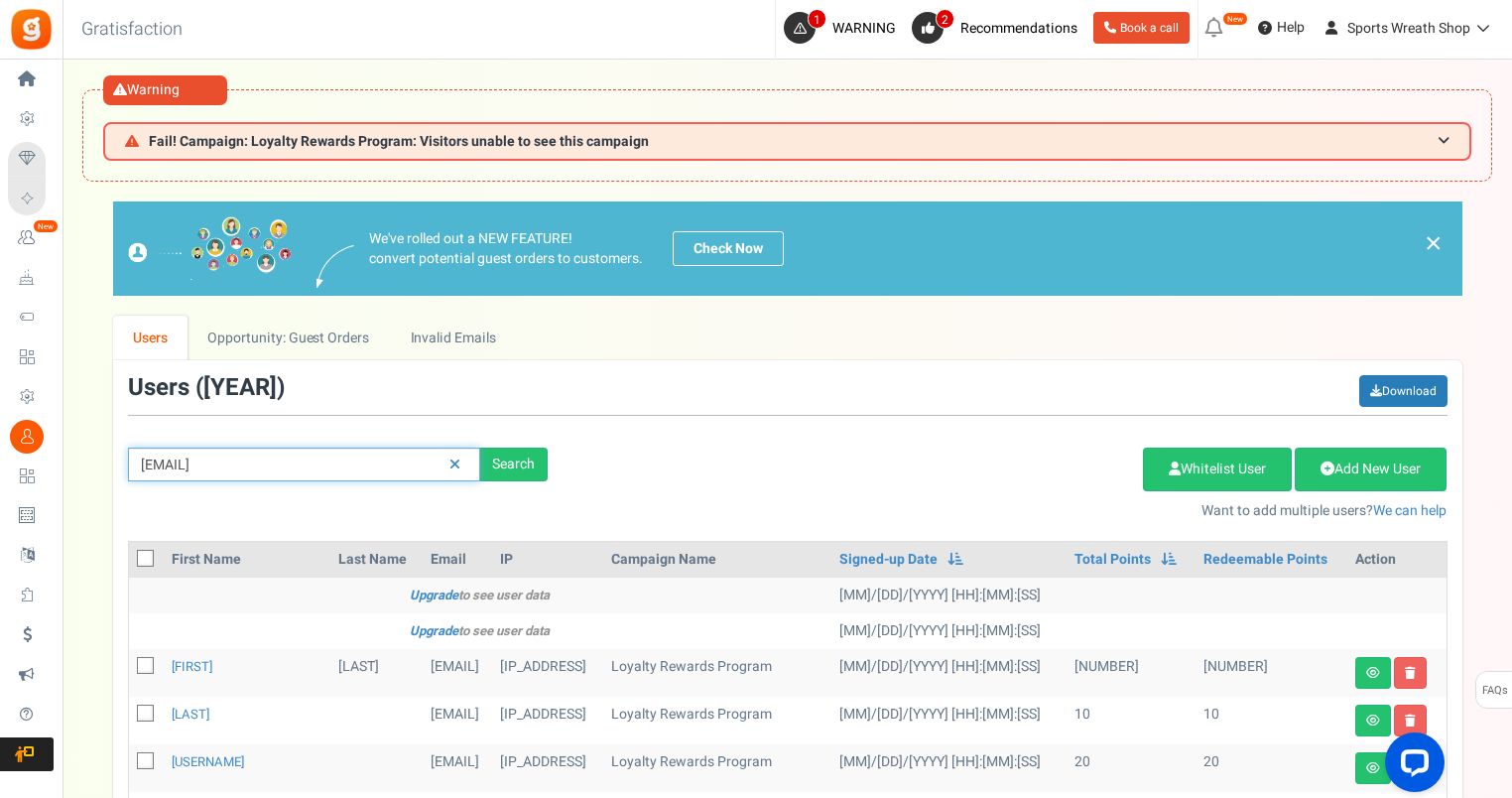 type on "[EMAIL]" 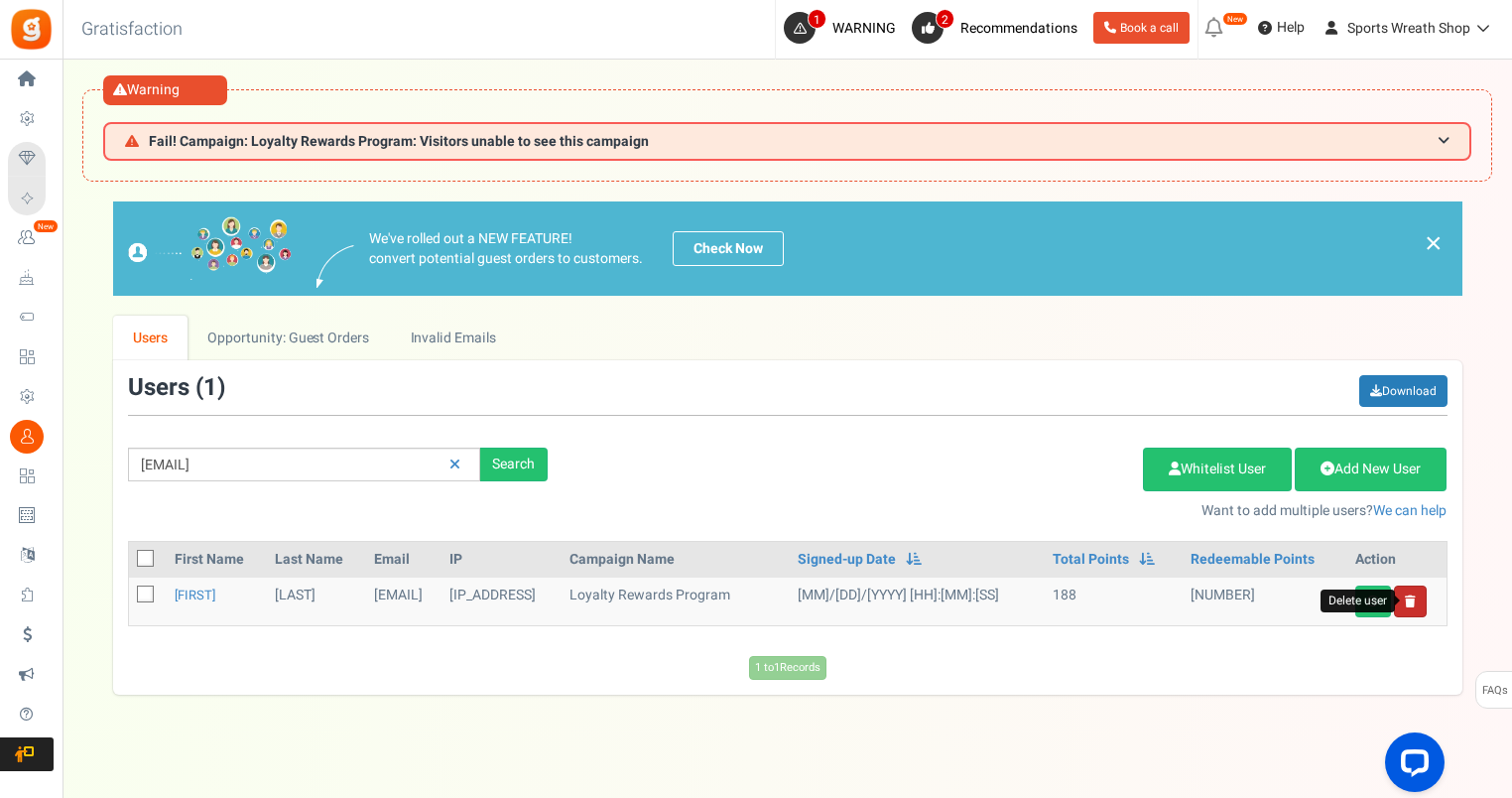 click at bounding box center [1410, 601] 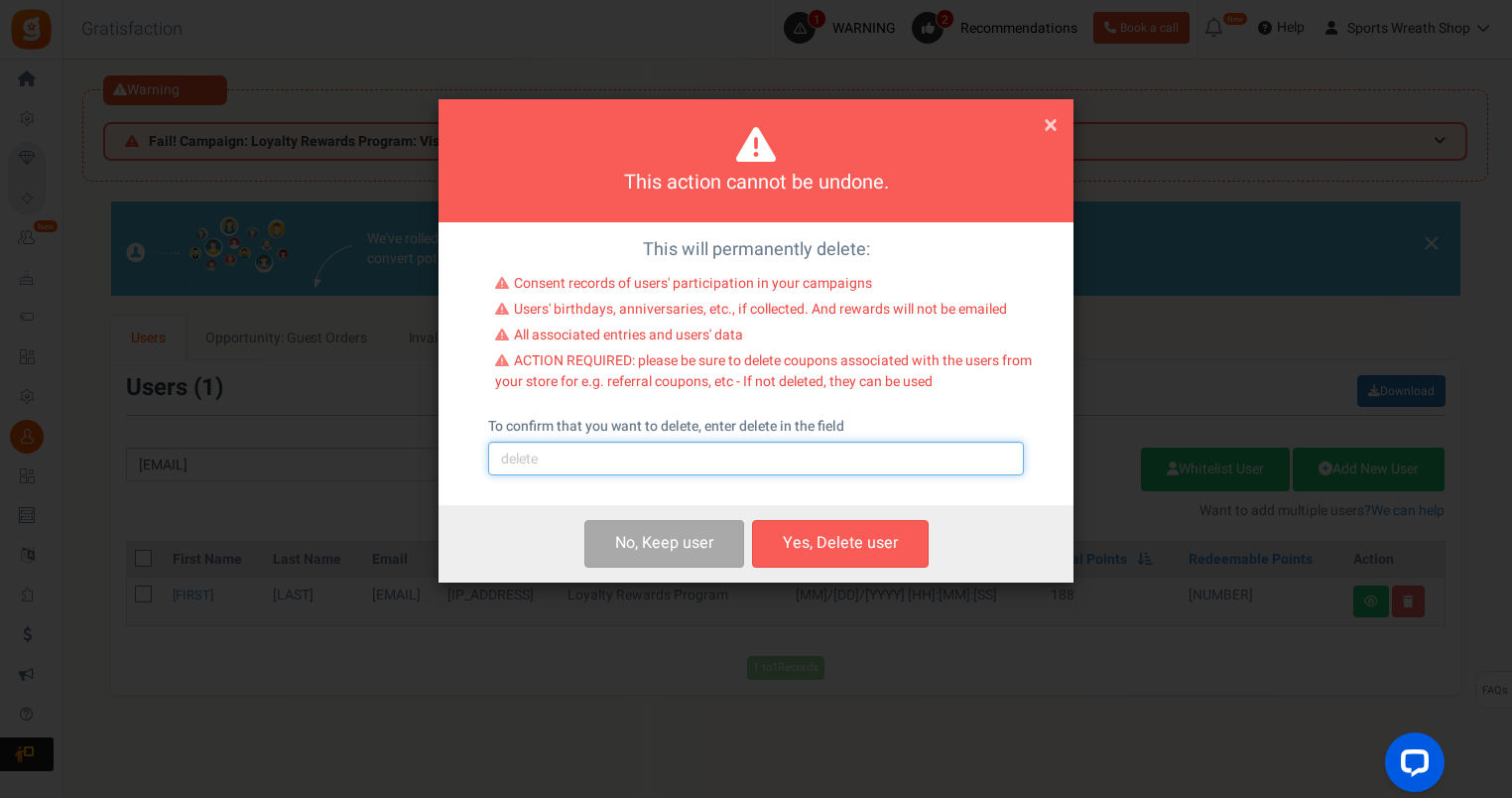 click at bounding box center (756, 459) 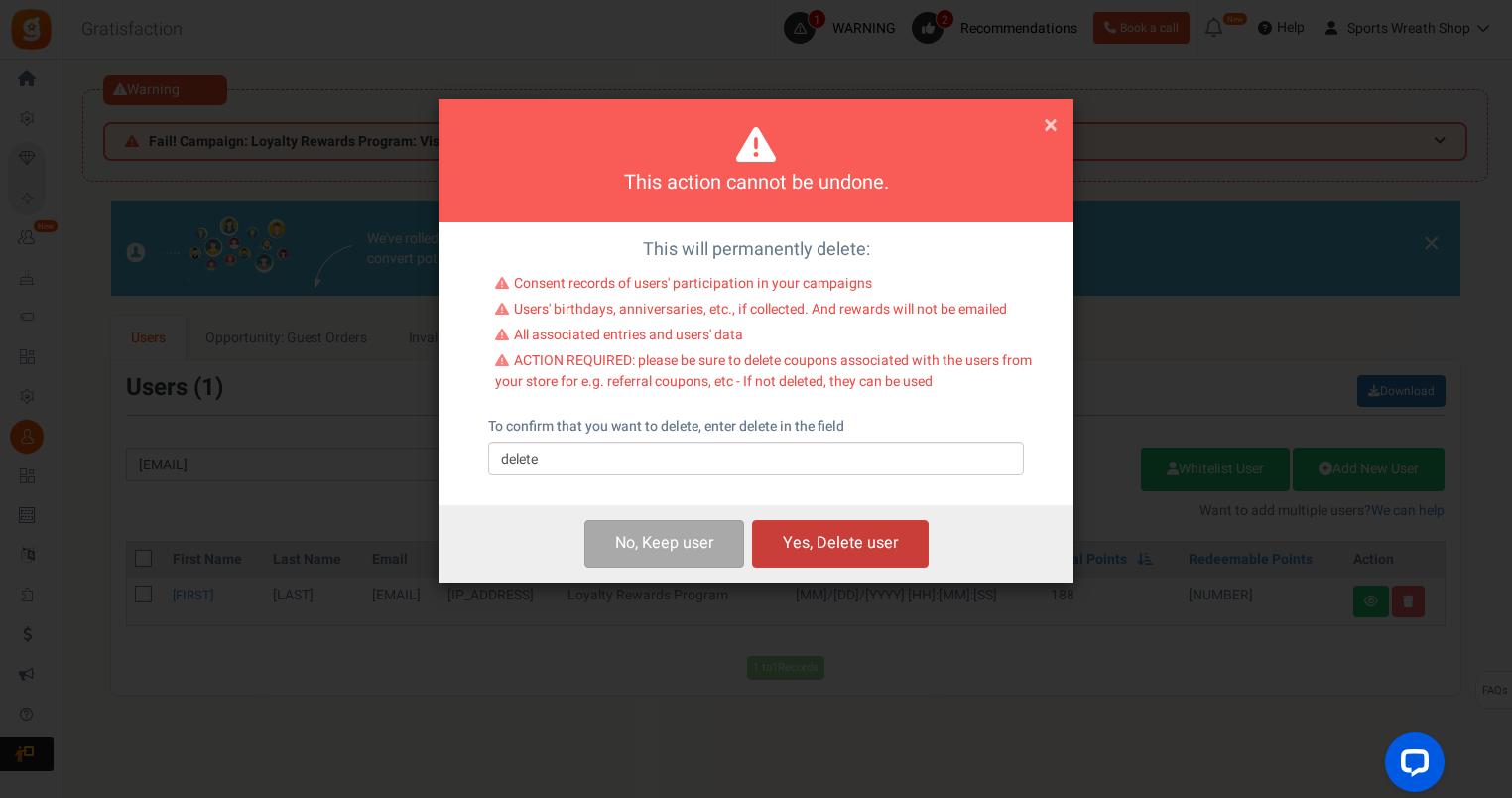 click on "Yes, Delete user" at bounding box center (840, 543) 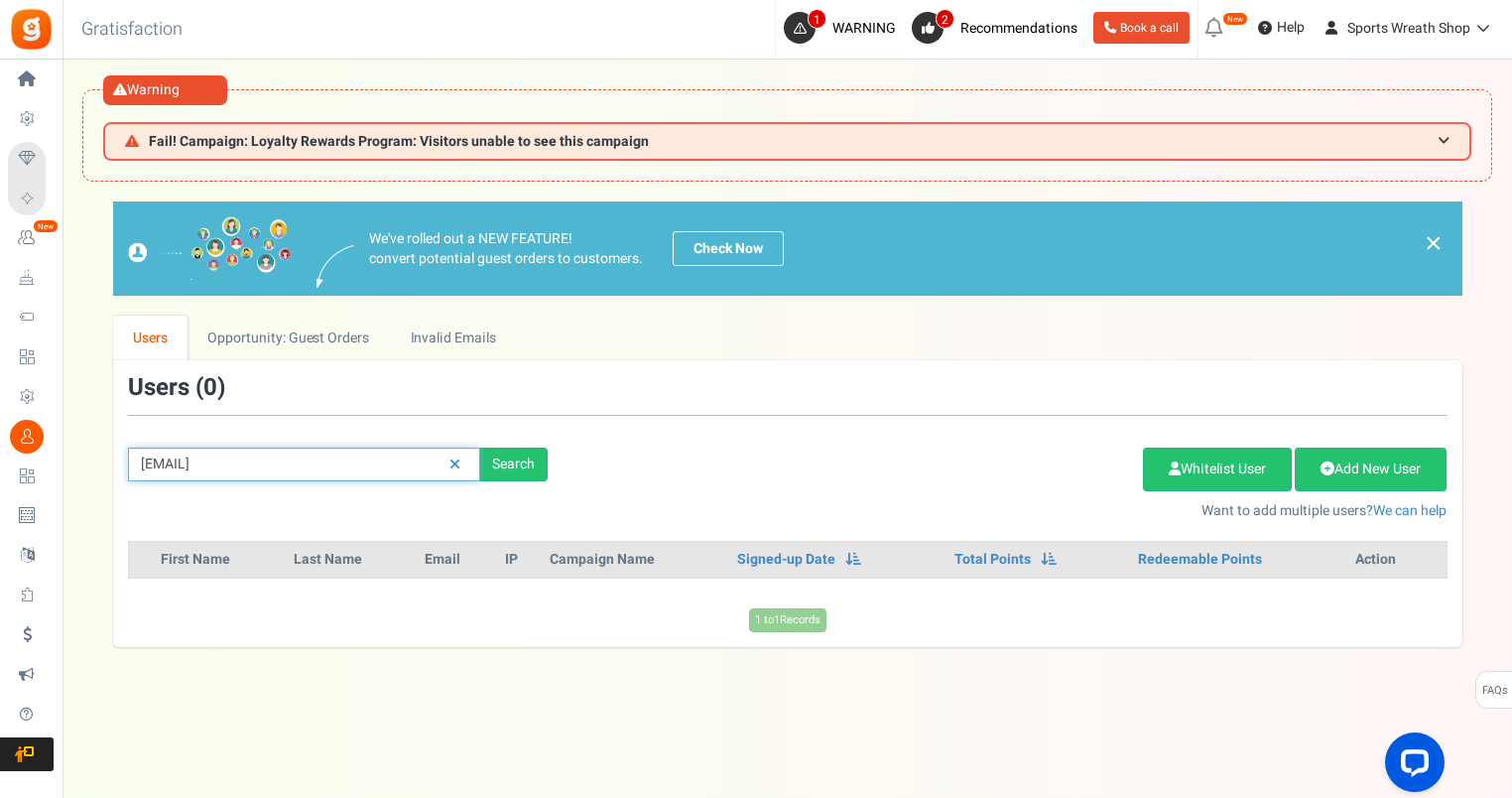 drag, startPoint x: 335, startPoint y: 466, endPoint x: 108, endPoint y: 451, distance: 227.49505 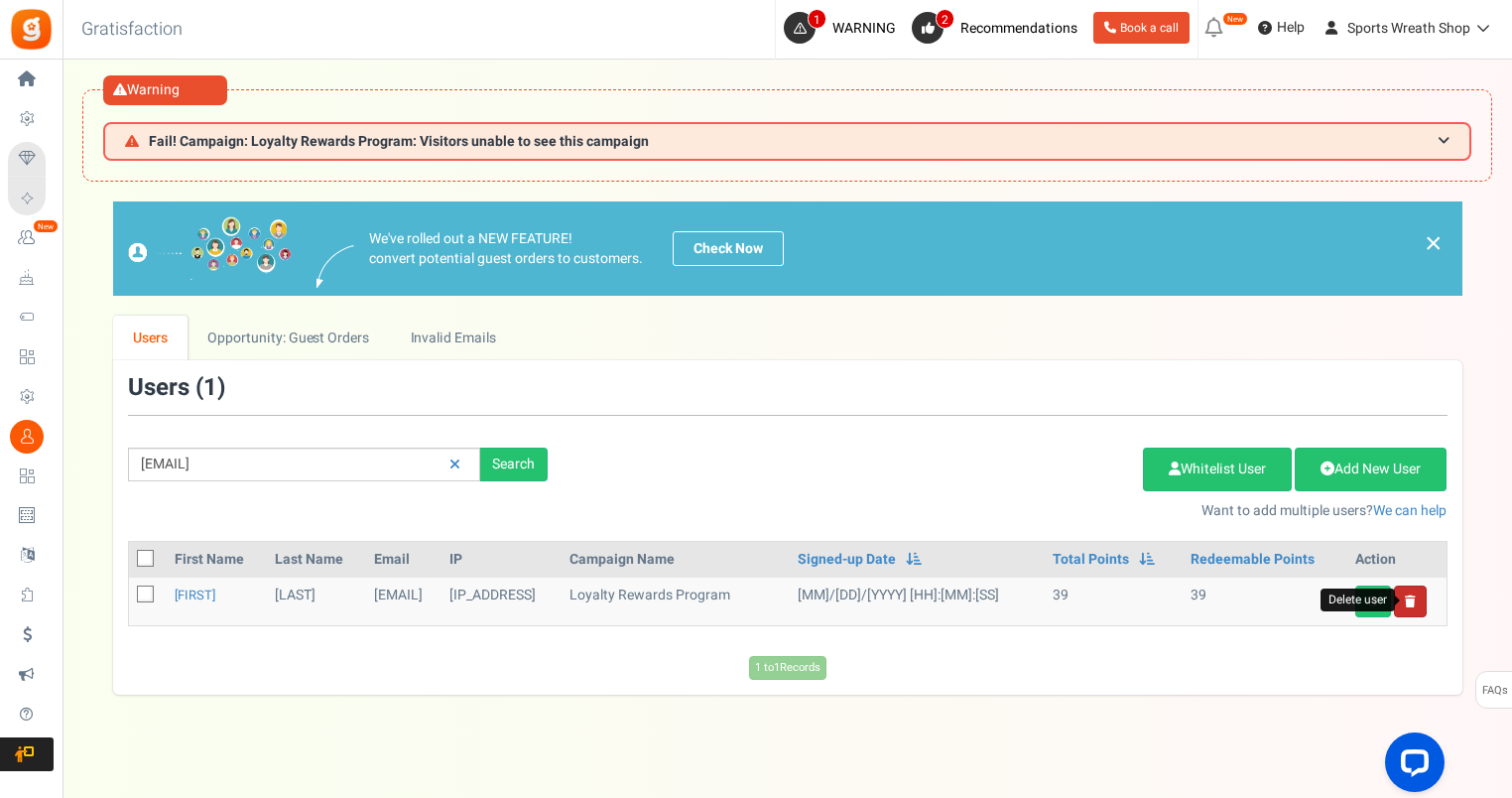 click at bounding box center (1410, 601) 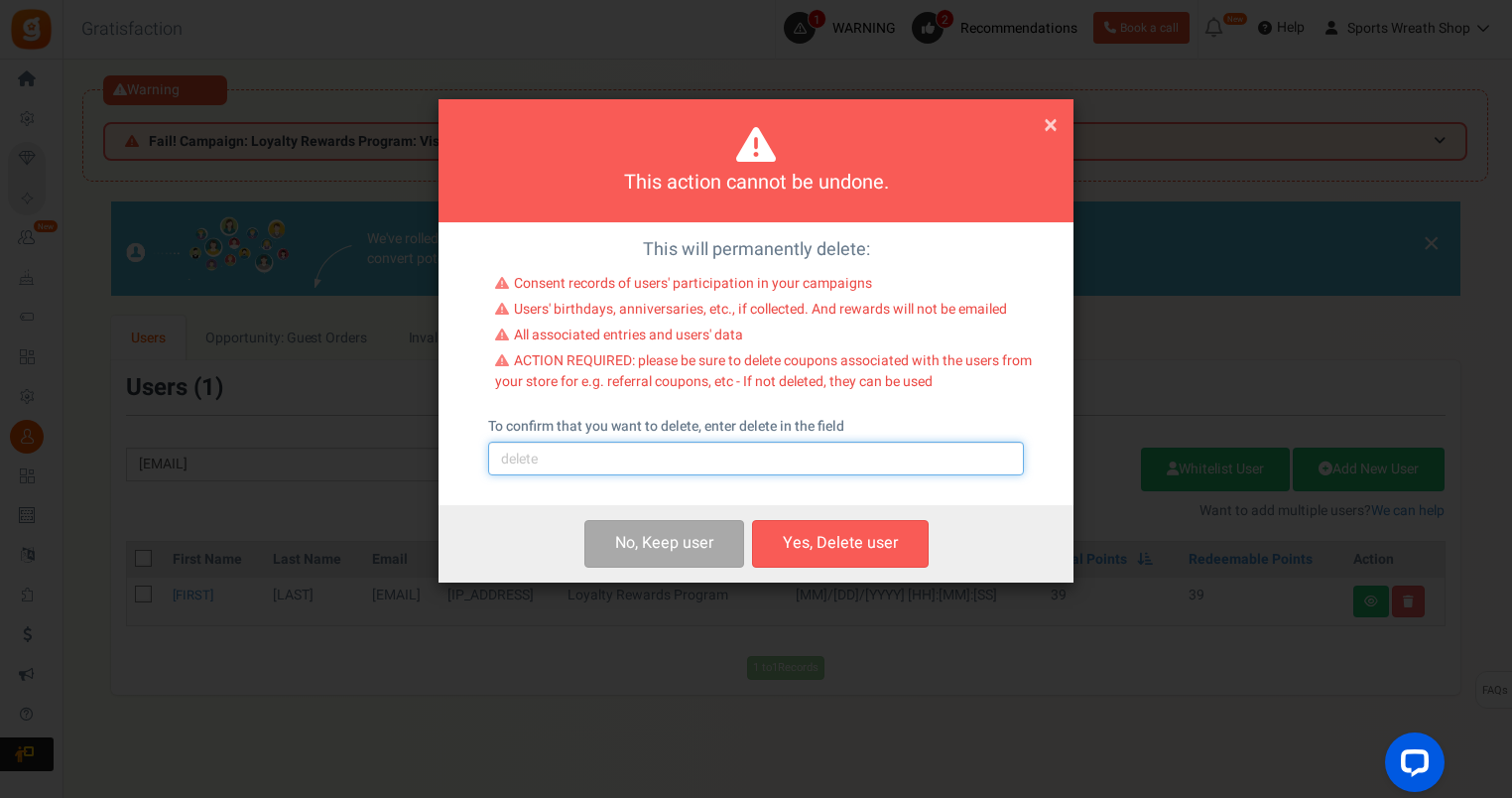 click at bounding box center [756, 459] 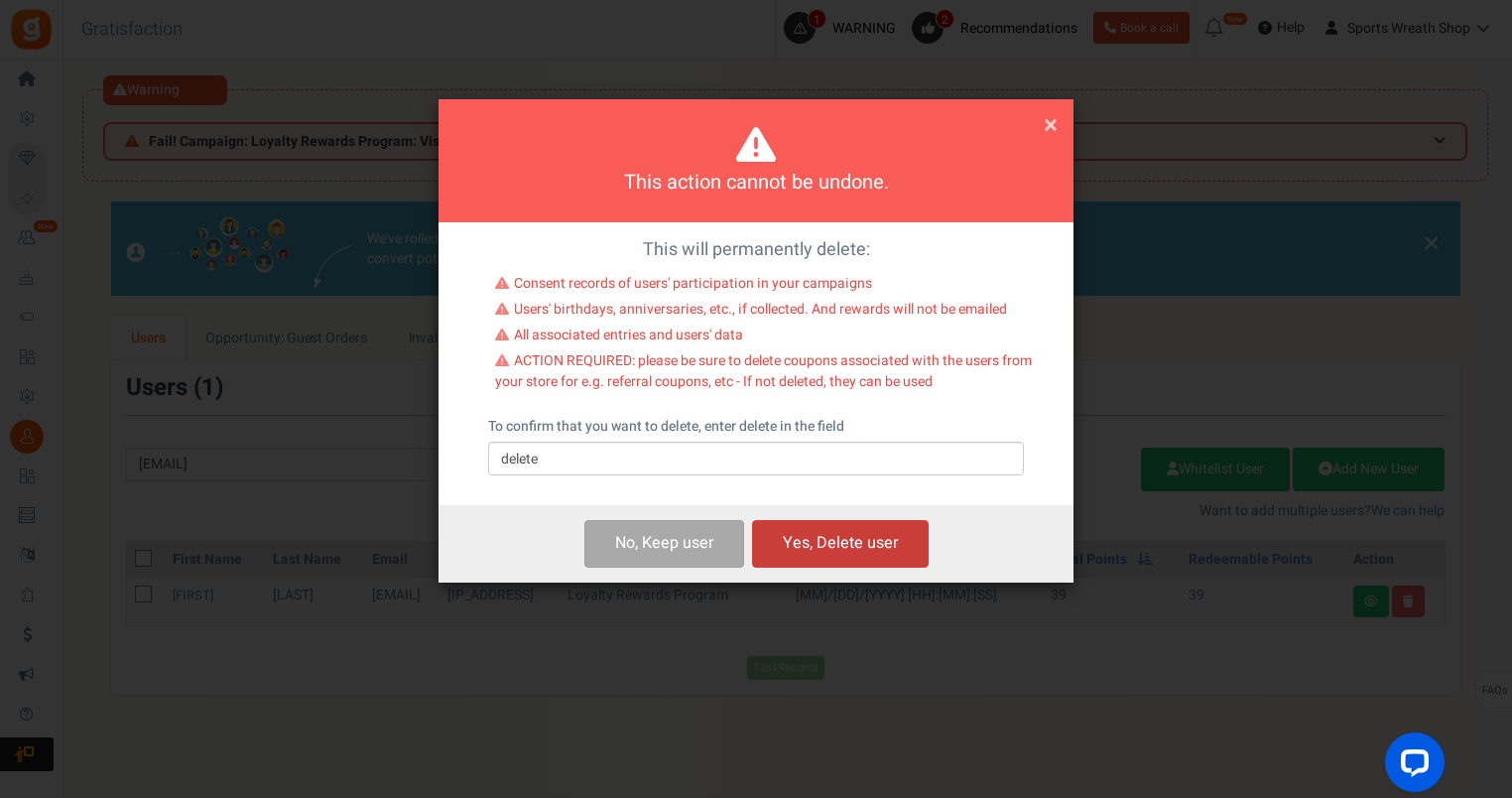 click on "Yes, Delete user" at bounding box center (840, 543) 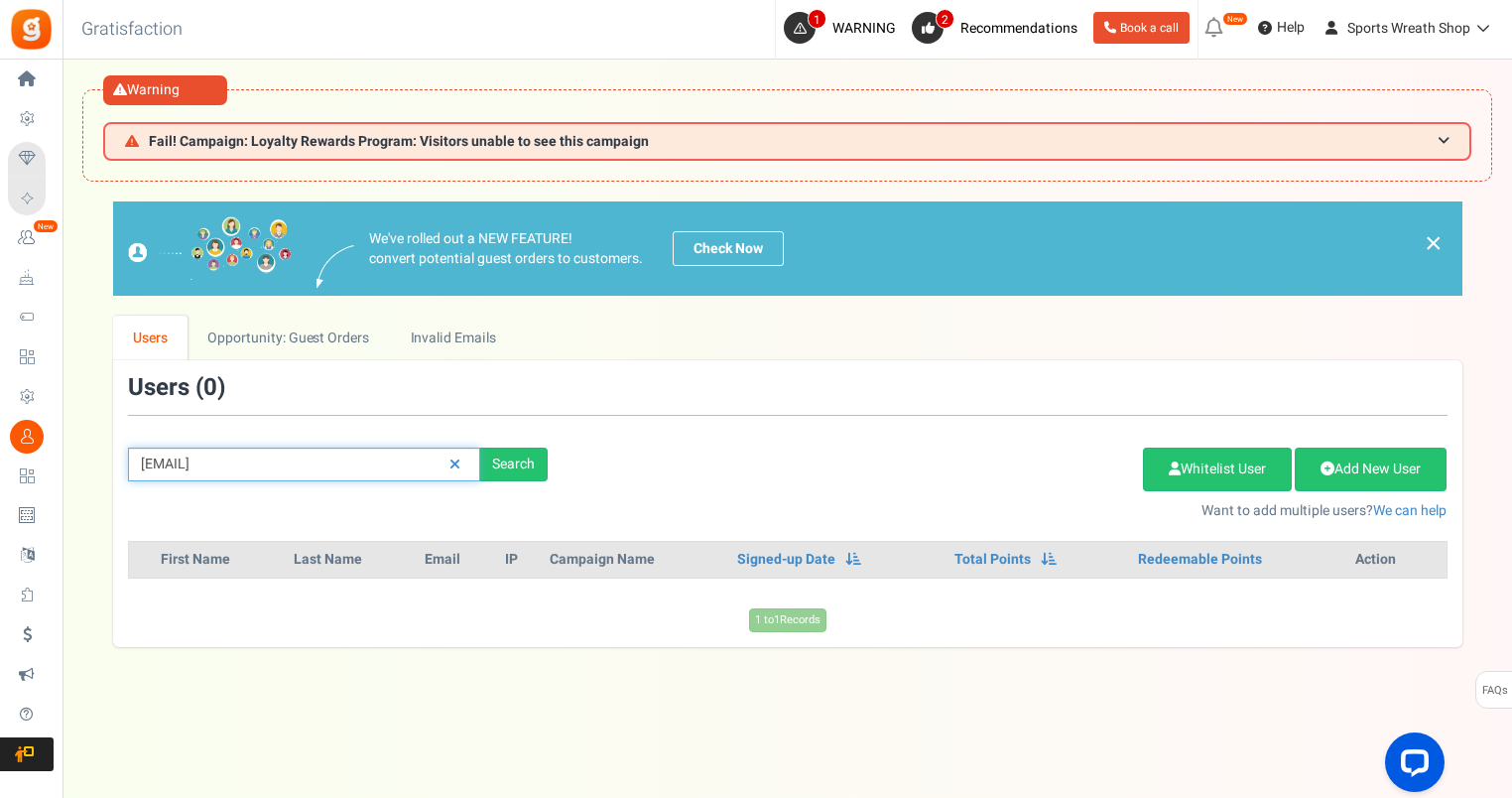 drag, startPoint x: 297, startPoint y: 466, endPoint x: 70, endPoint y: 459, distance: 227.1079 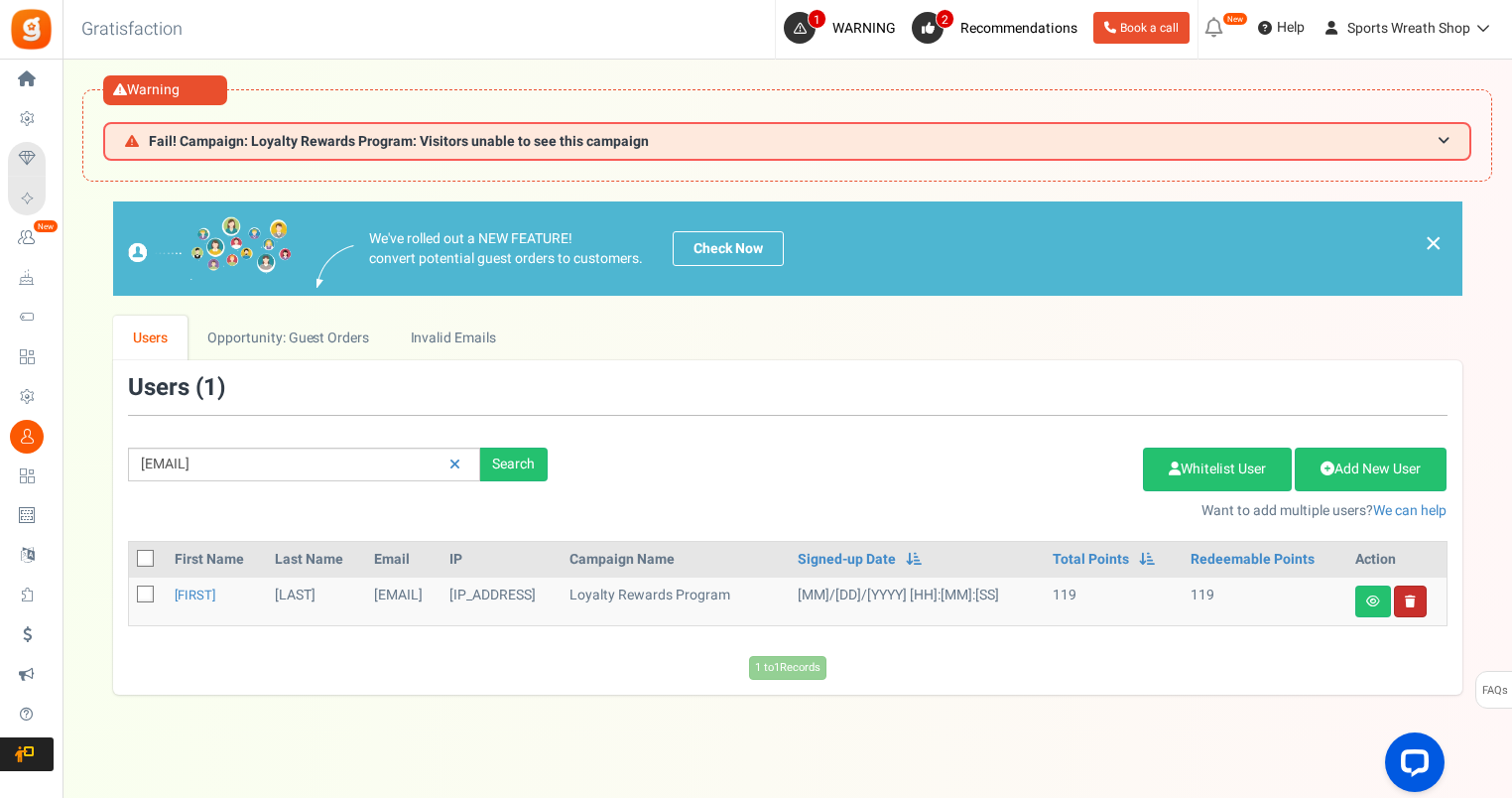 click at bounding box center (1410, 601) 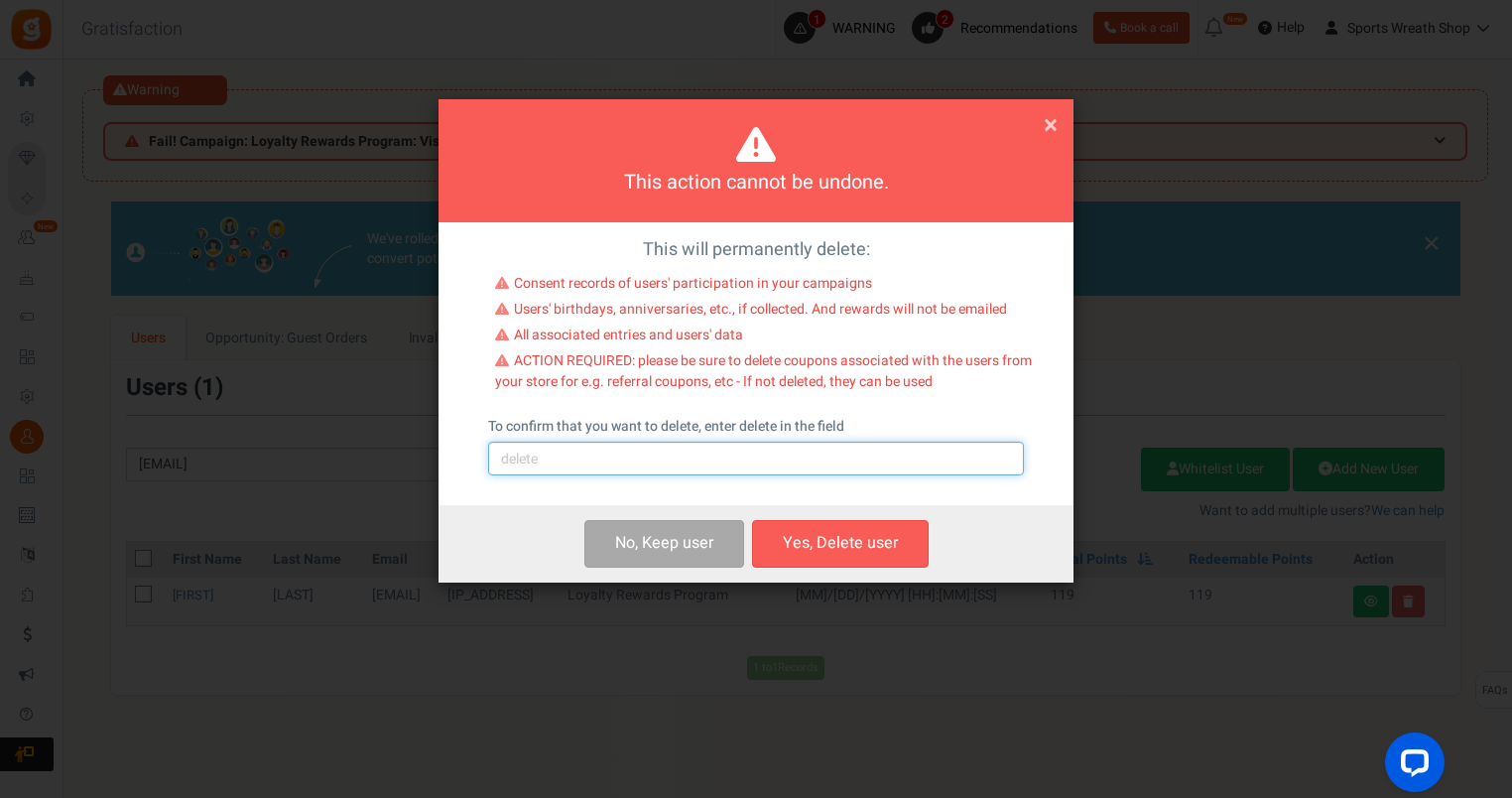 click at bounding box center (756, 459) 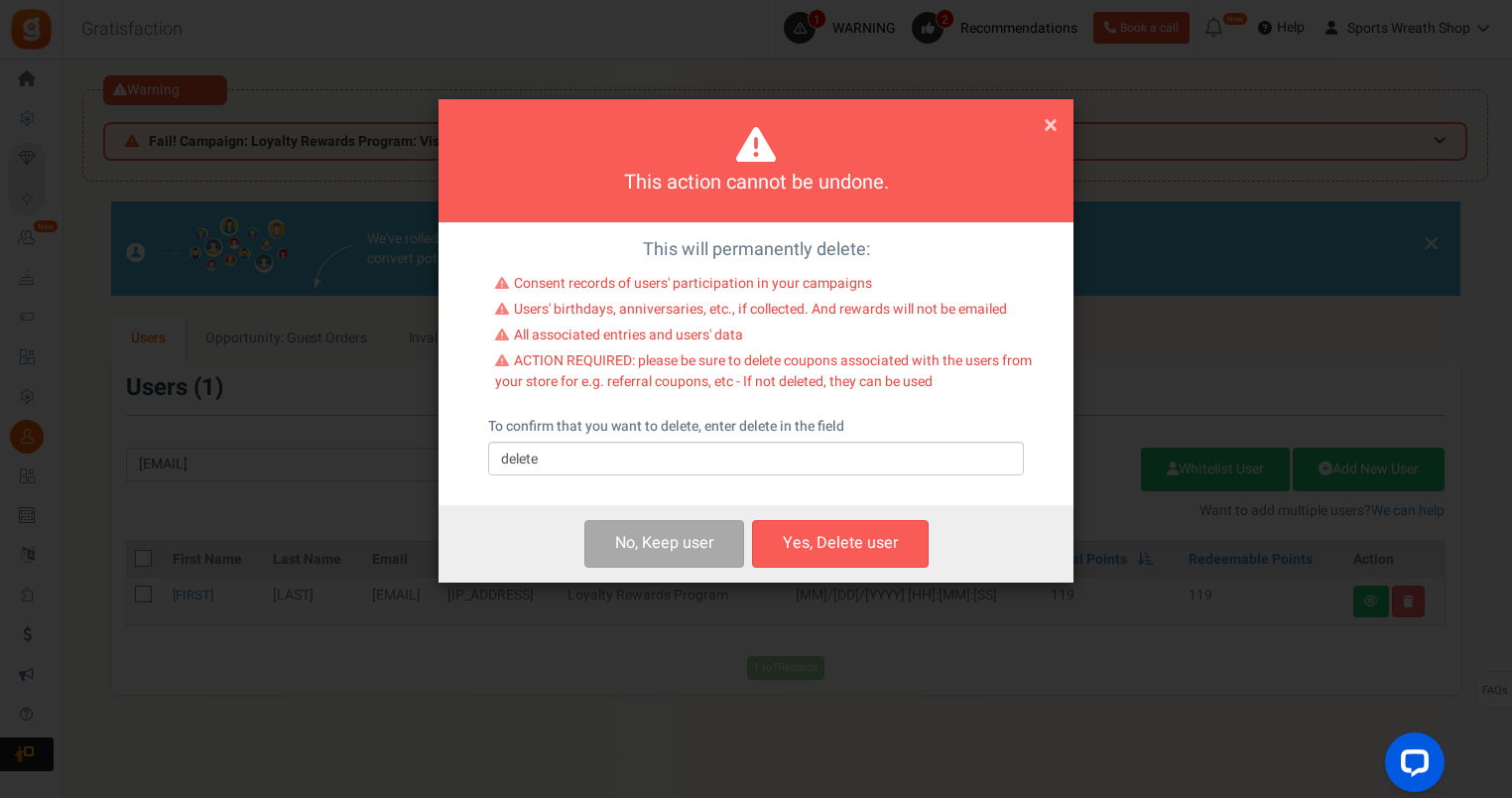 drag, startPoint x: 801, startPoint y: 545, endPoint x: 965, endPoint y: 468, distance: 181.17671 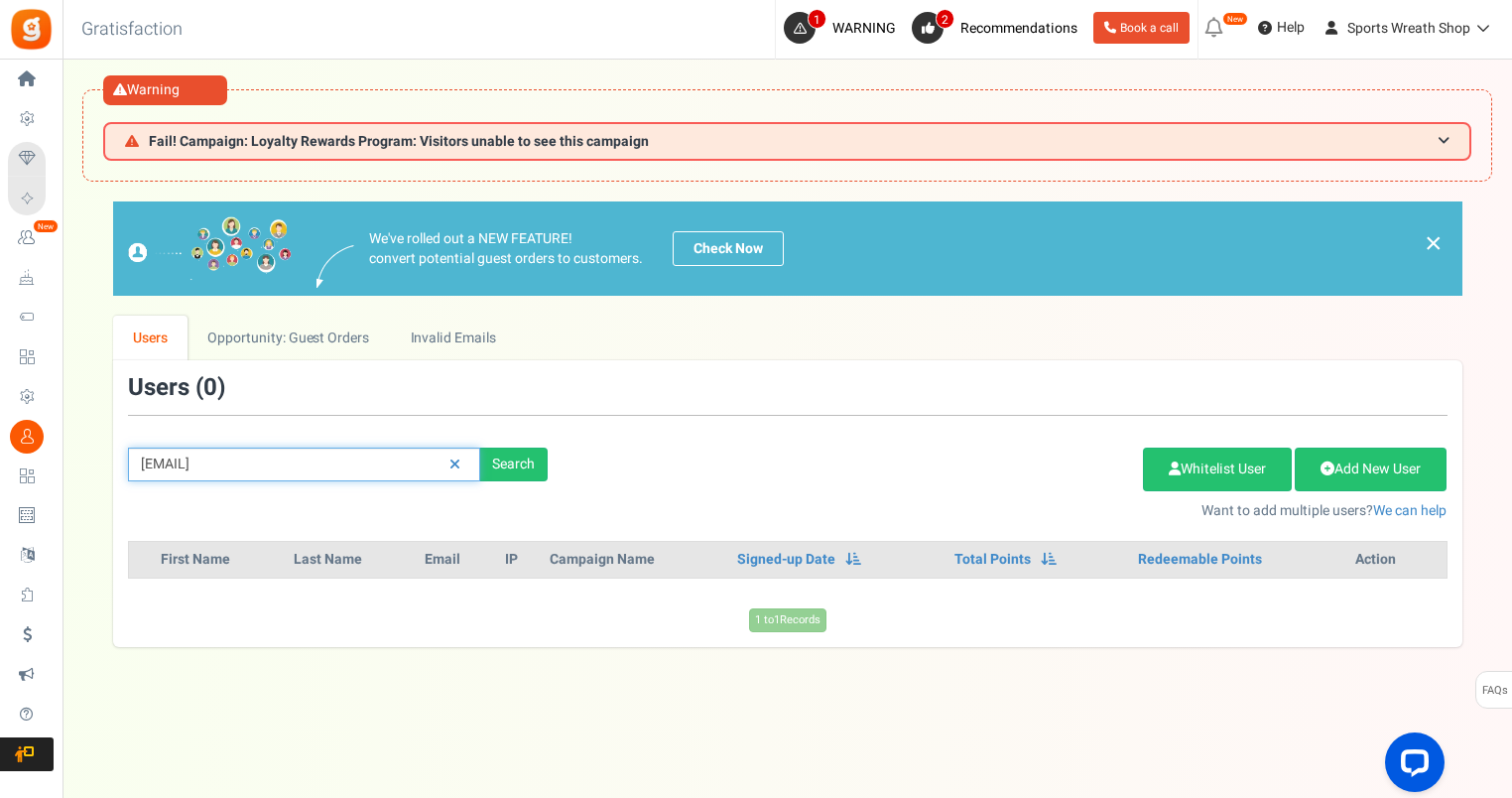drag, startPoint x: 333, startPoint y: 461, endPoint x: 84, endPoint y: 459, distance: 249.00803 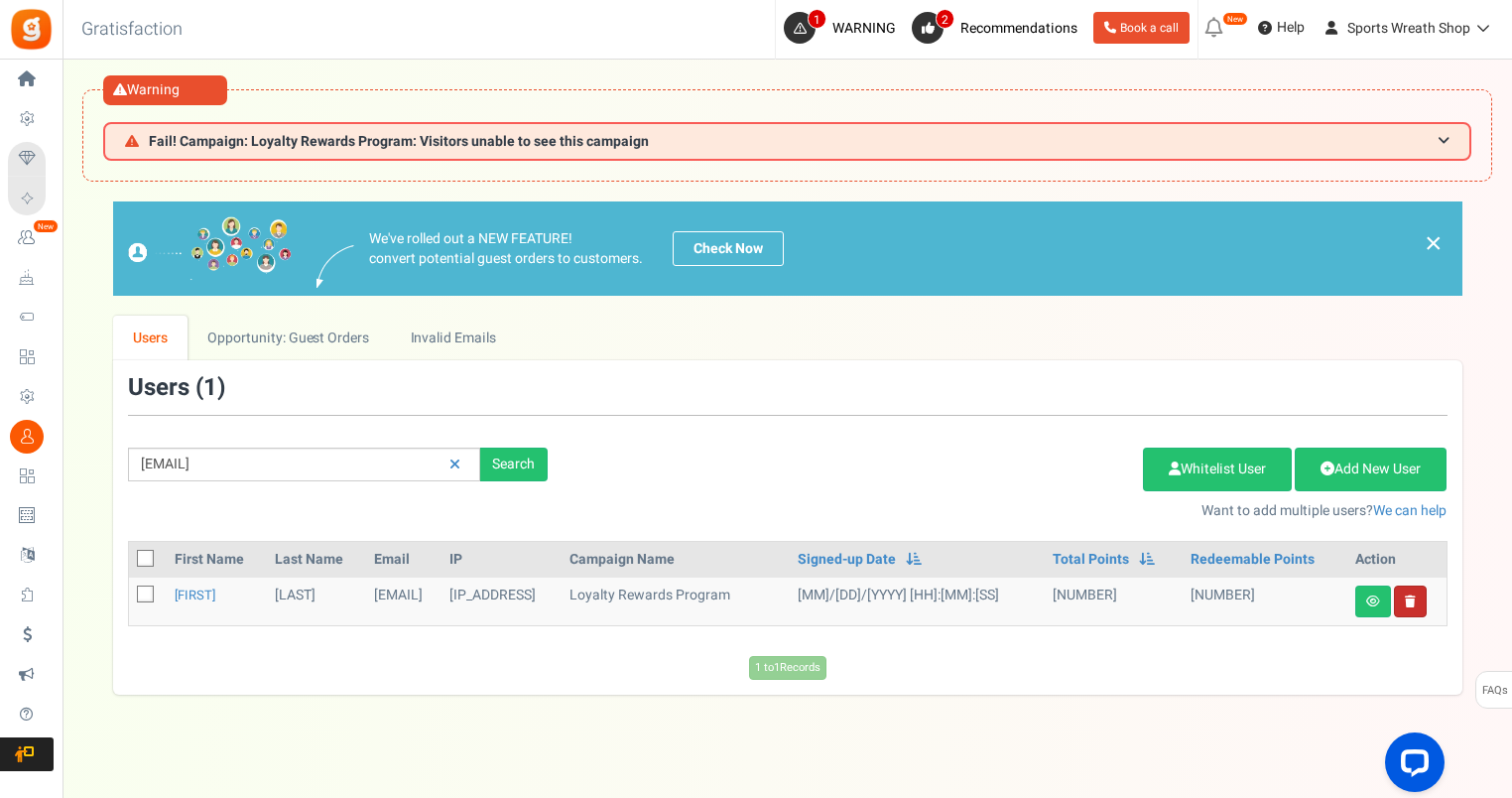 click at bounding box center [1410, 601] 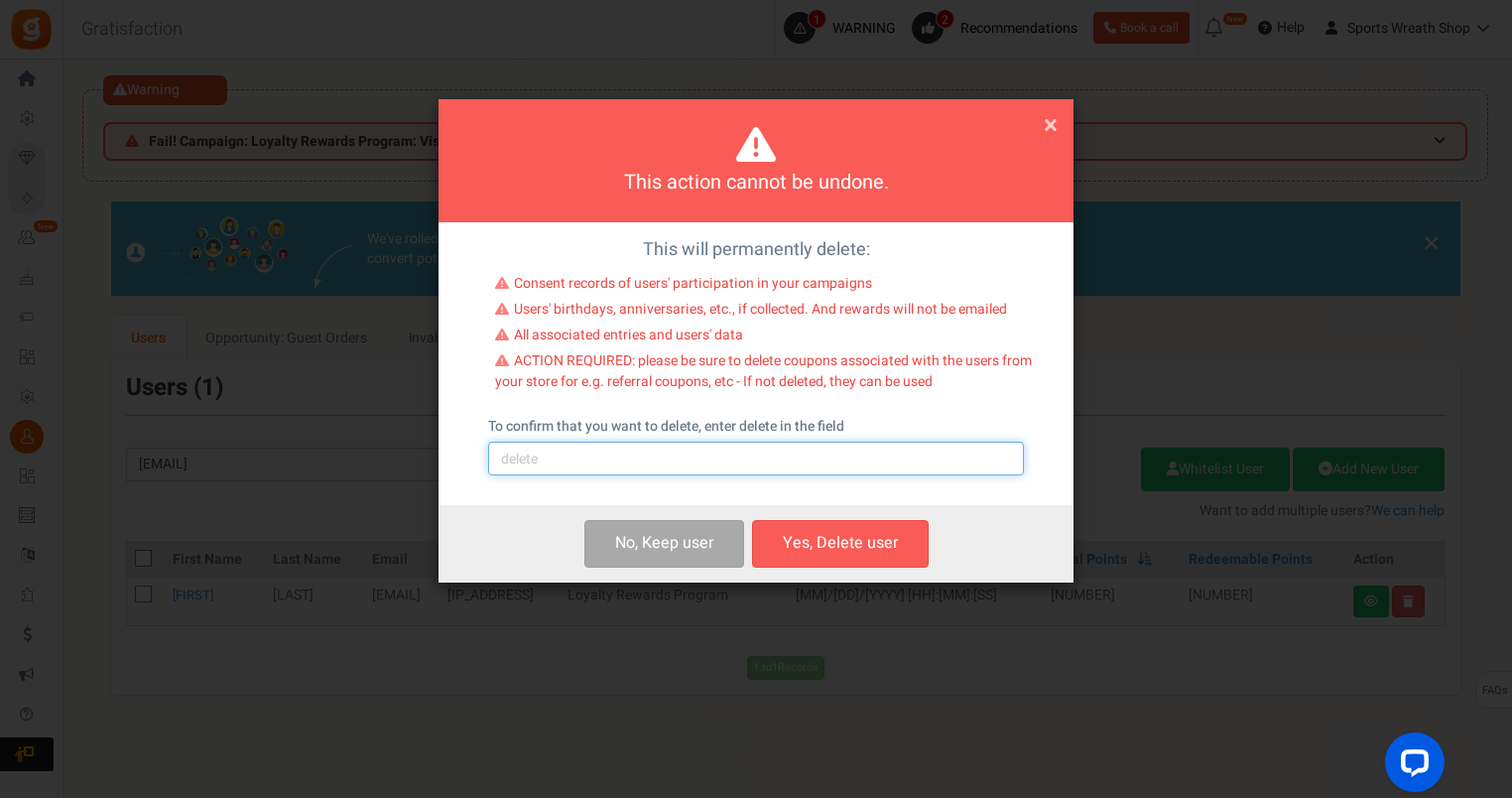 click at bounding box center [756, 459] 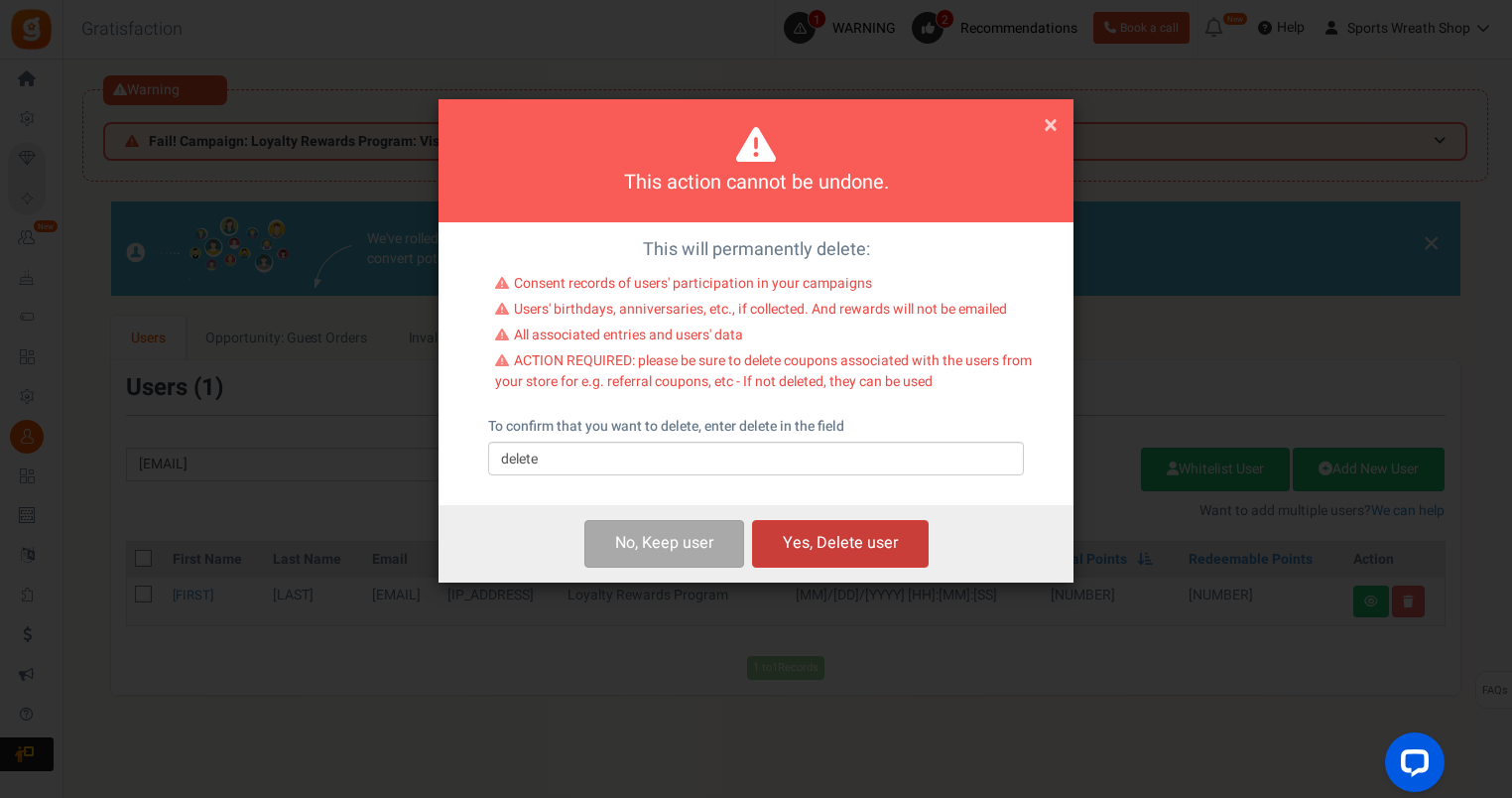 click on "Yes, Delete user" at bounding box center [840, 543] 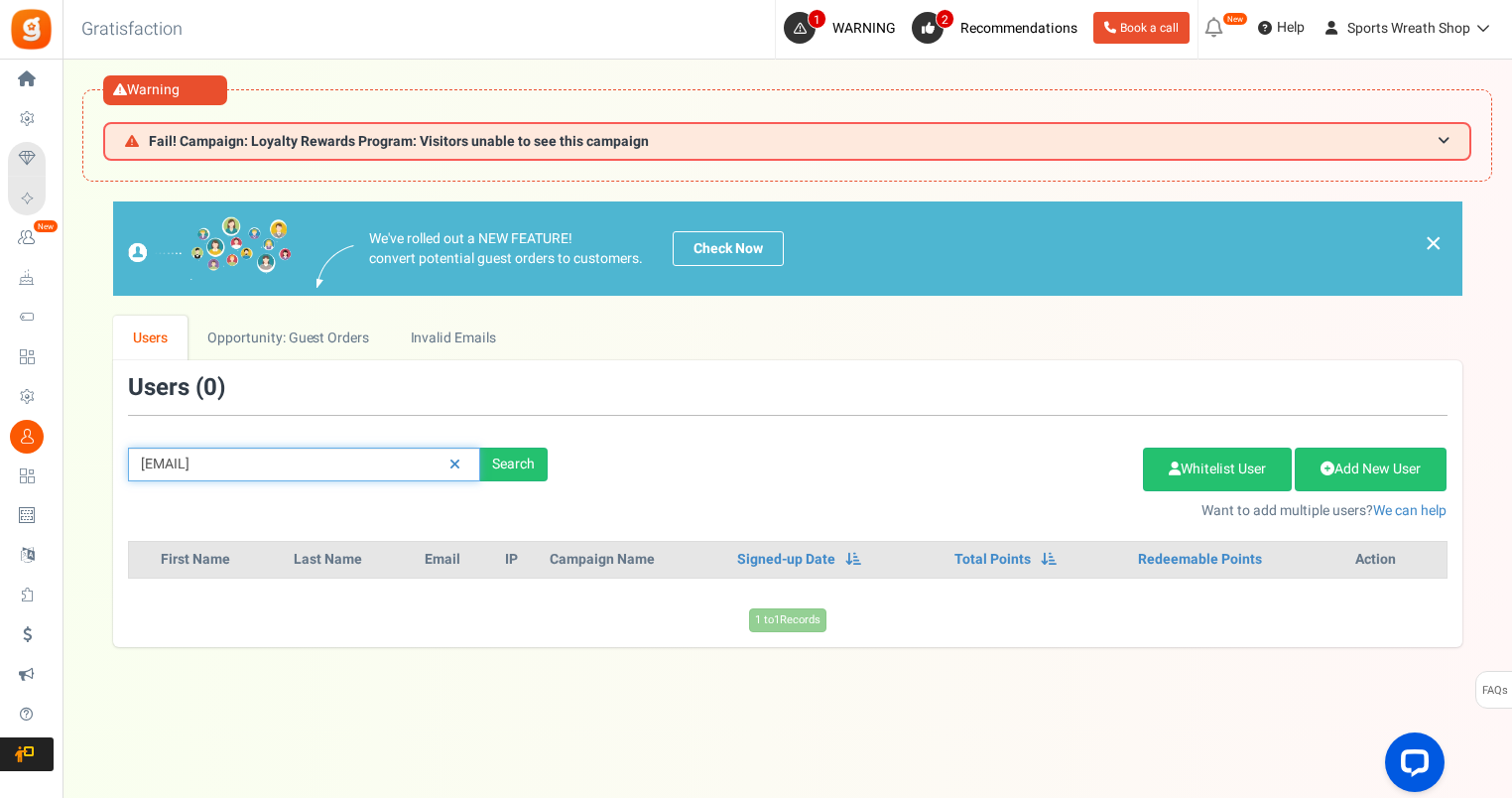 drag, startPoint x: 331, startPoint y: 471, endPoint x: -4, endPoint y: 485, distance: 335.29241 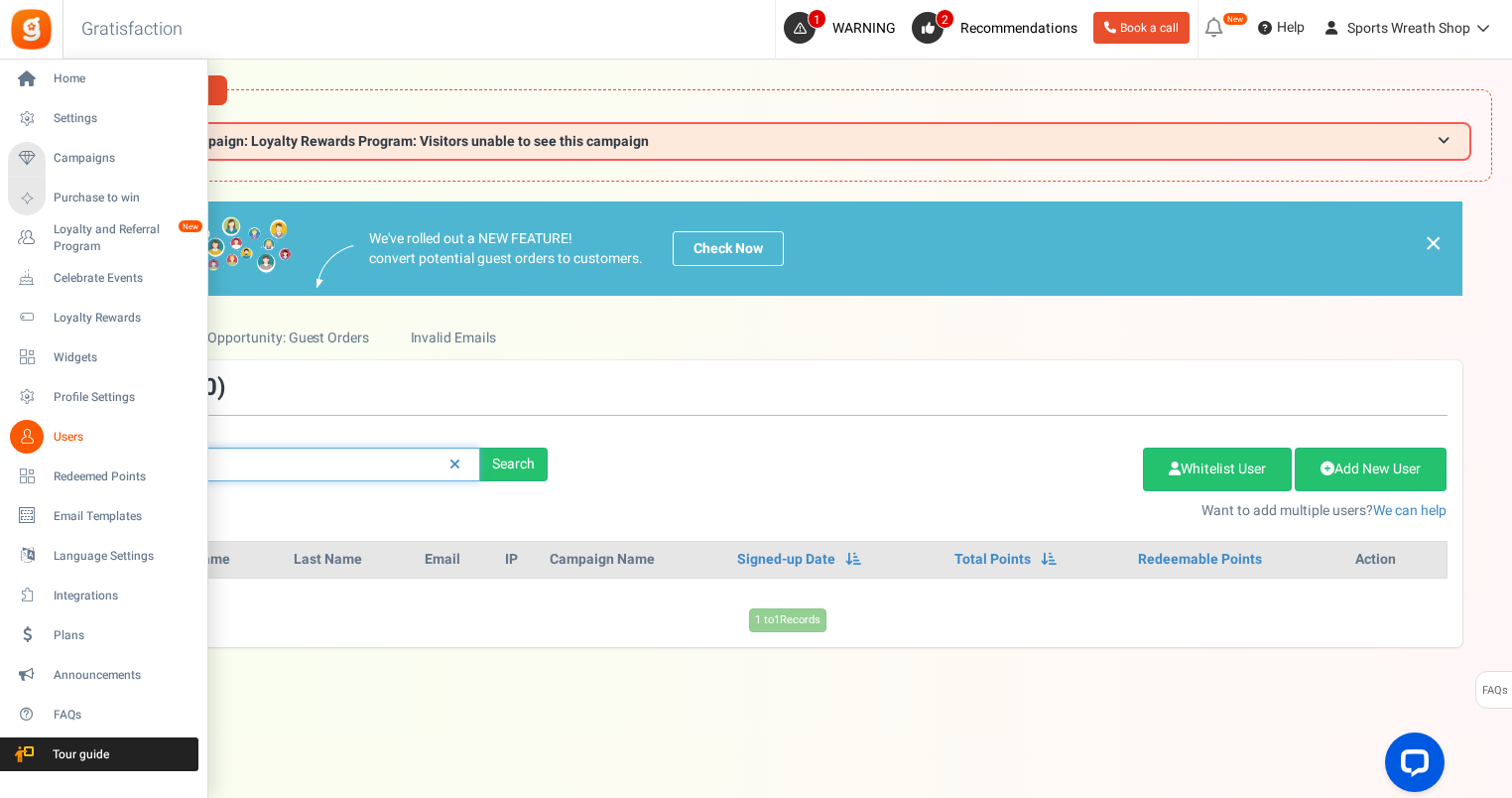 paste on "[EMAIL]" 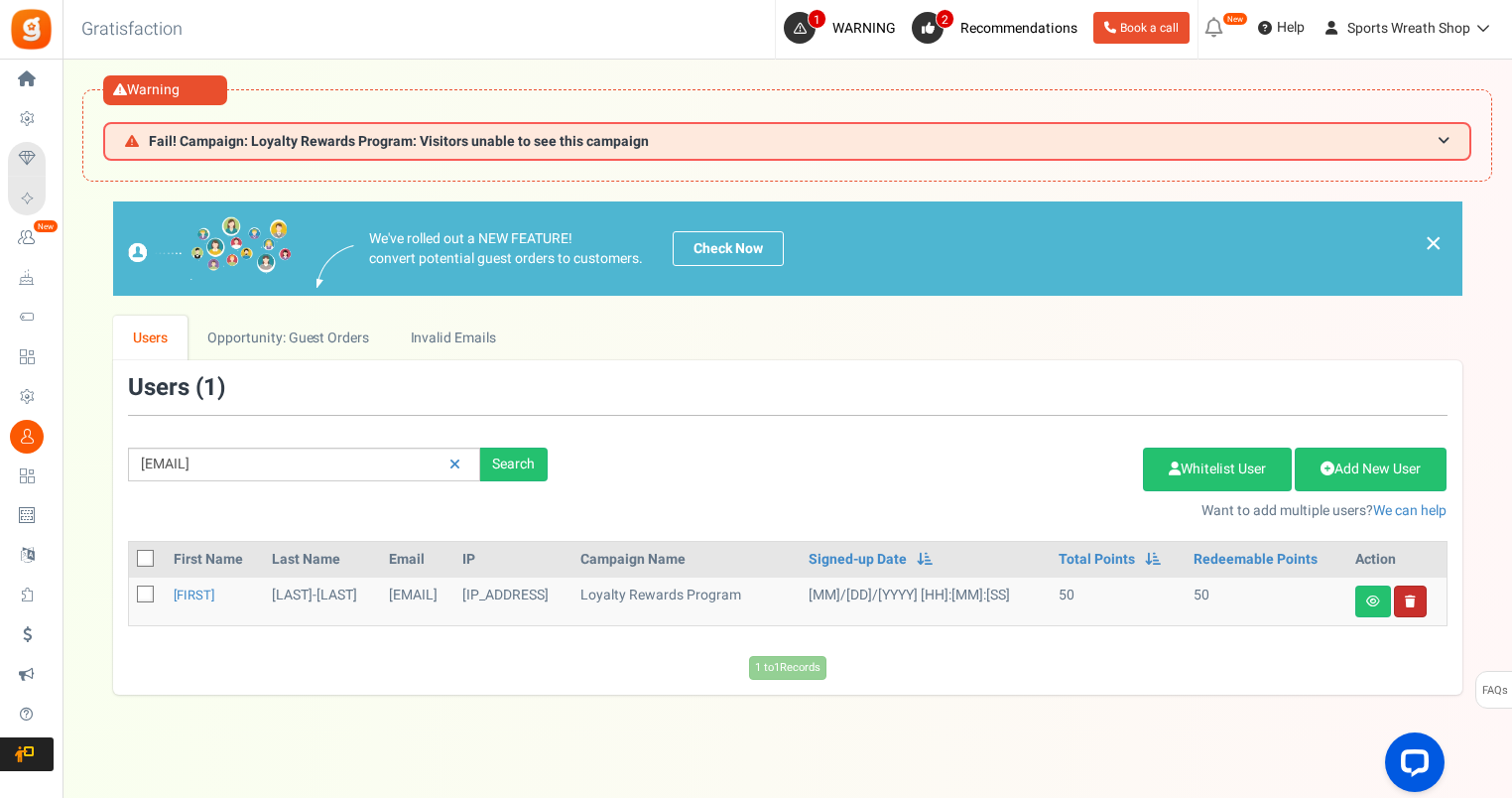 click at bounding box center (1410, 601) 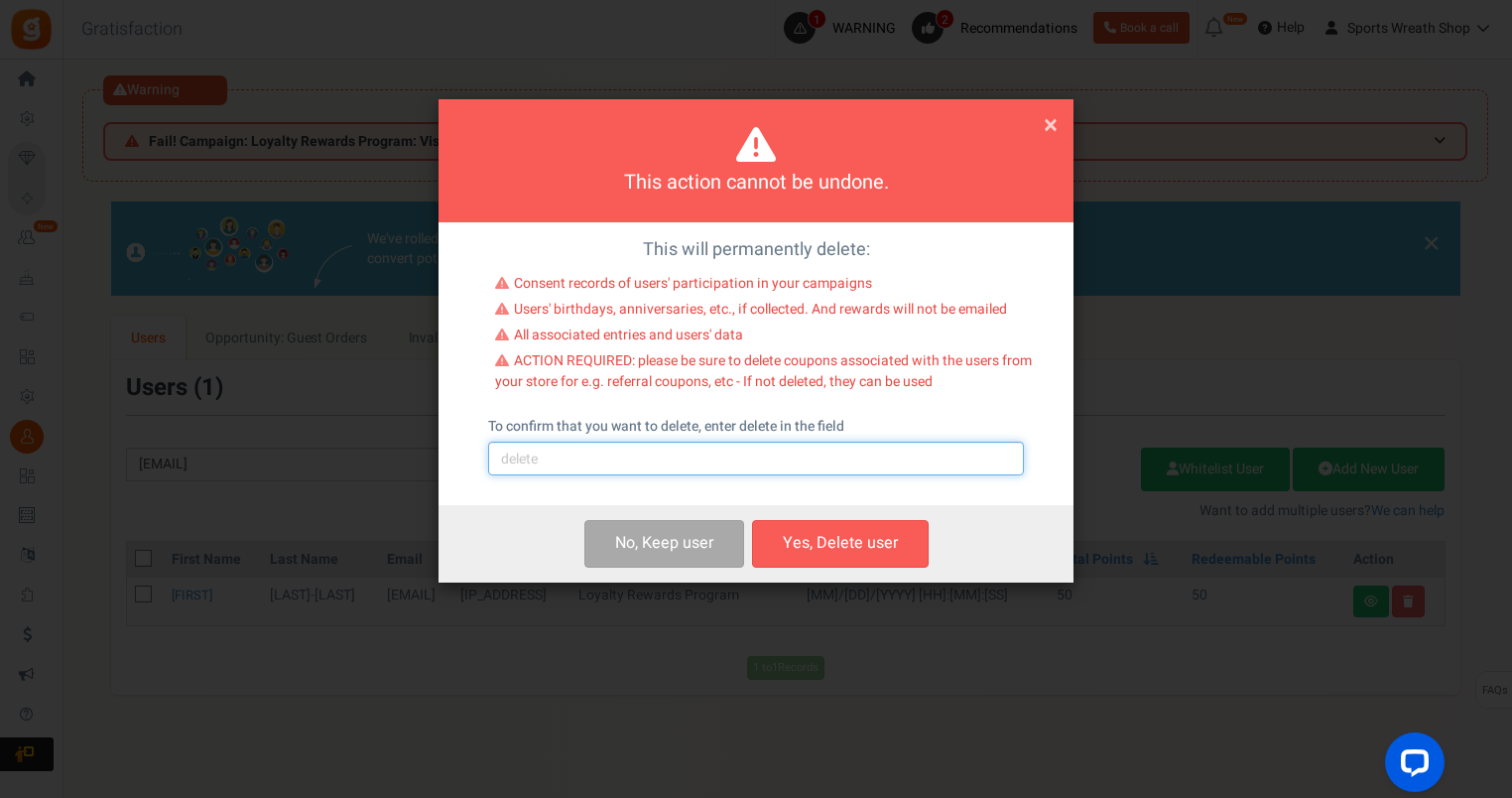 click at bounding box center (756, 459) 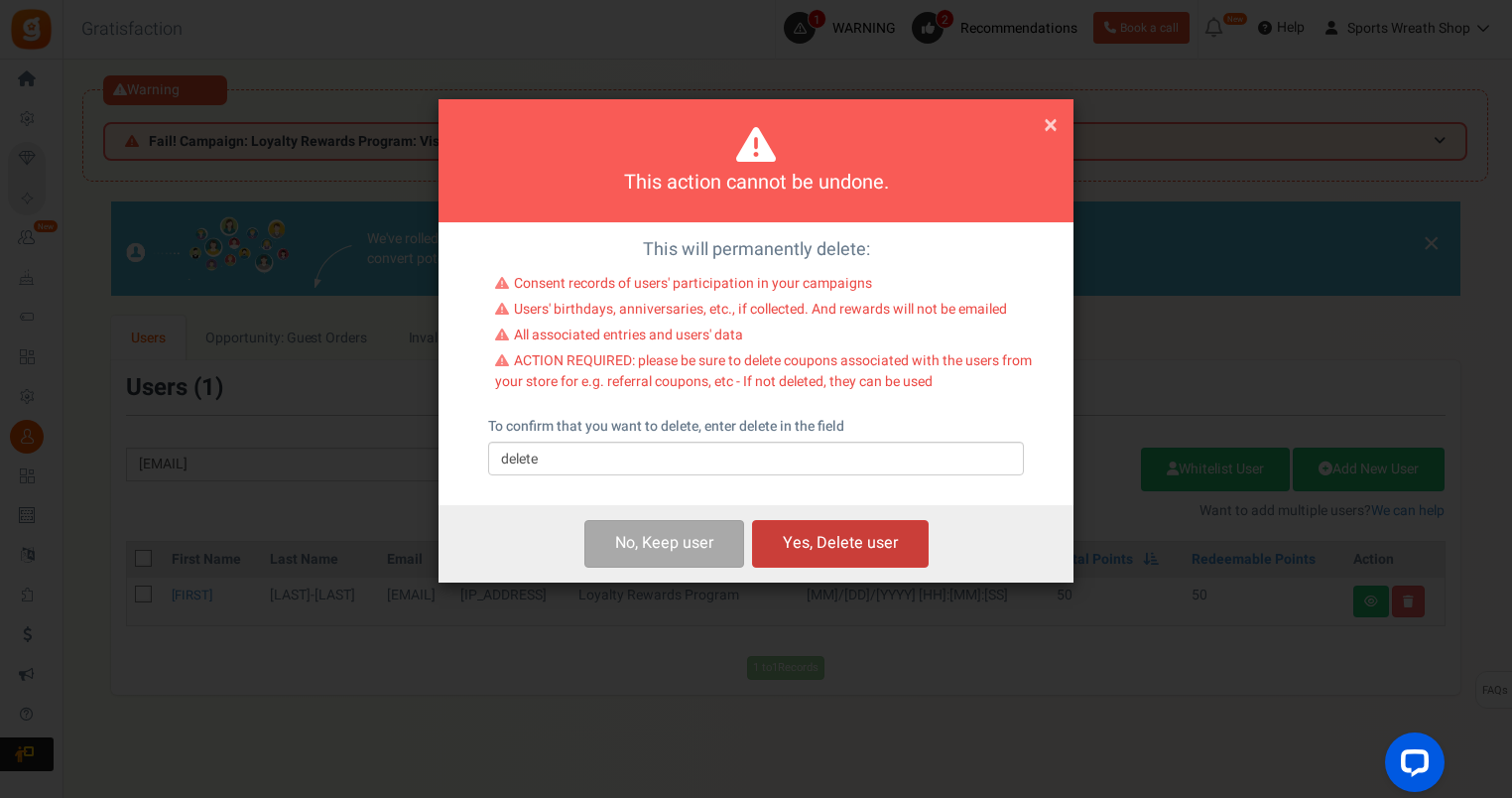 click on "Yes, Delete user" at bounding box center [840, 543] 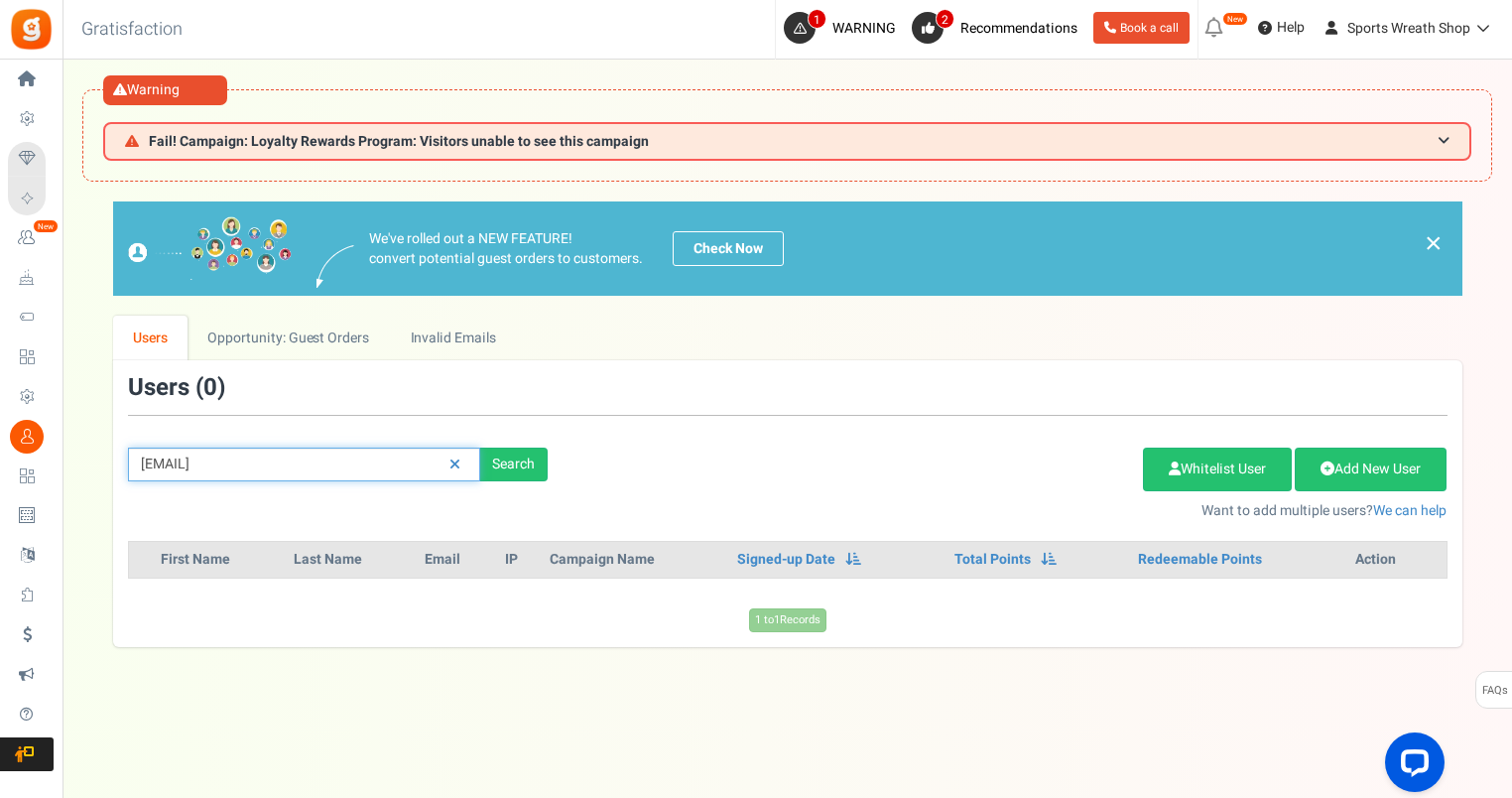 drag, startPoint x: 411, startPoint y: 460, endPoint x: 73, endPoint y: 467, distance: 338.07248 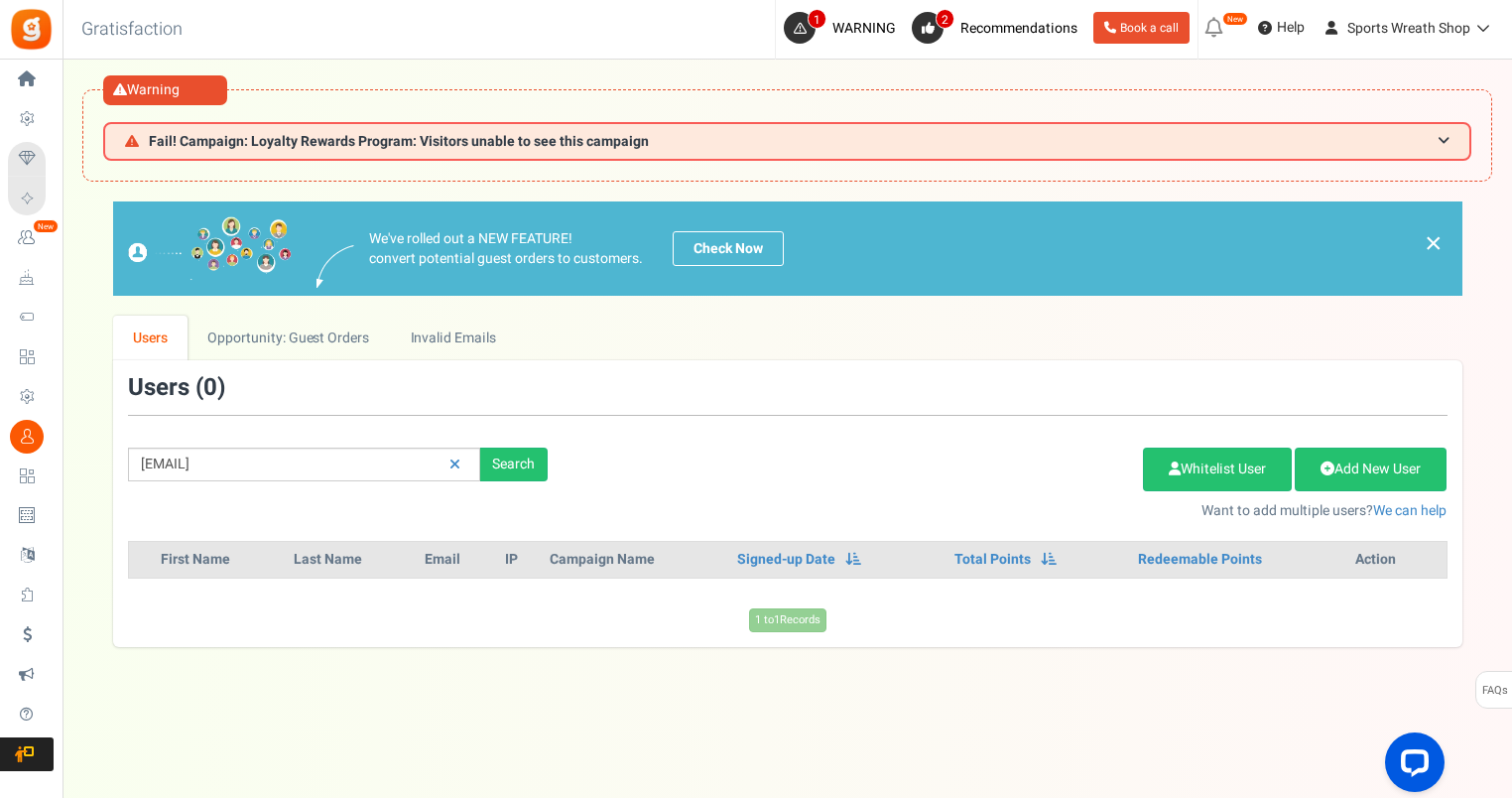 click on "× Close
Add Points
?
First Name
Last Name
Email
Do you want to give Welcome bonus of  Points ?
Yes
No
Do you want to give Extra  Points    ?
Yes
No
Select Campaign
0" at bounding box center [787, 424] 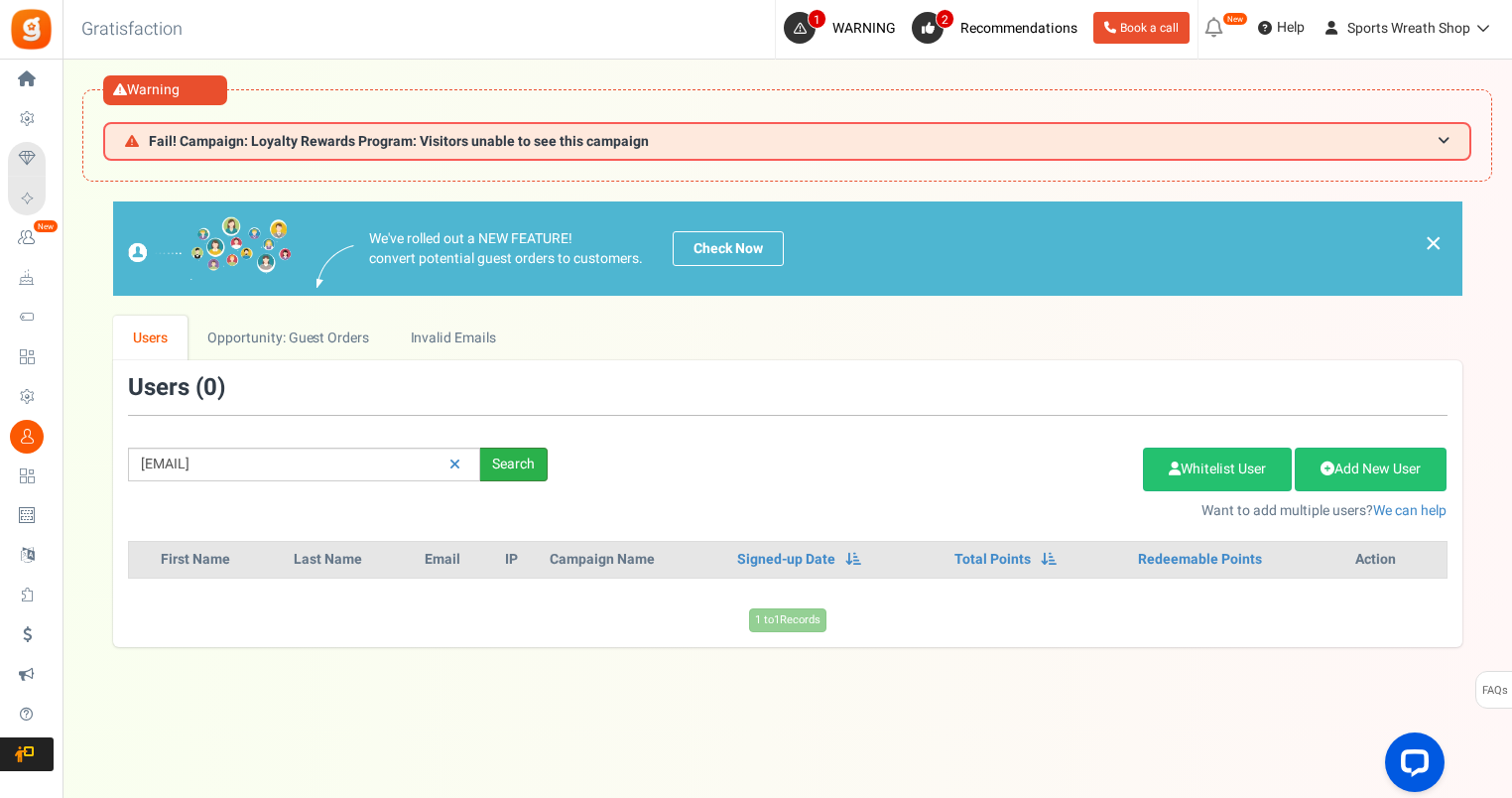 click on "Search" at bounding box center (514, 465) 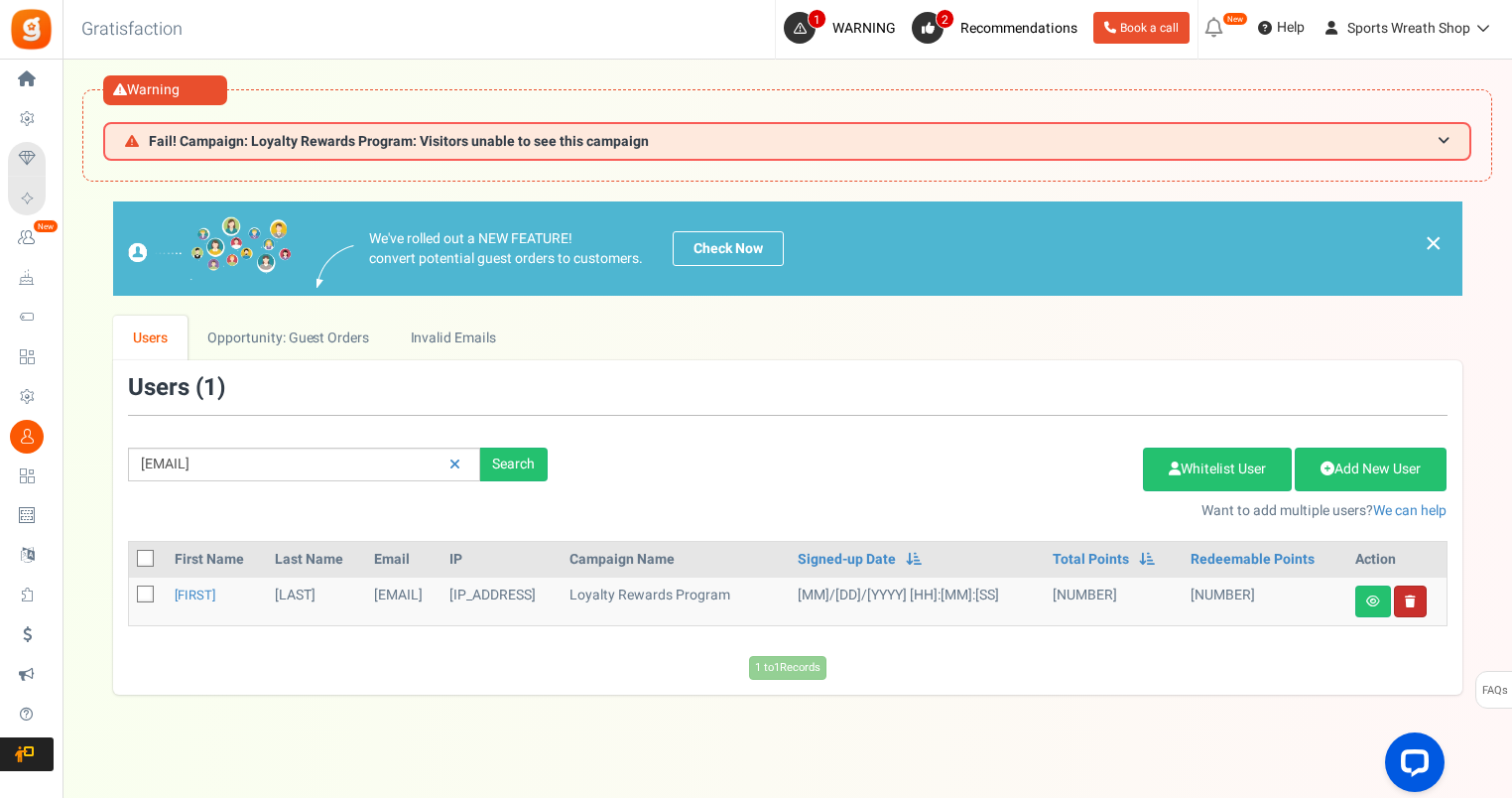 click on "Delete user" at bounding box center (1410, 601) 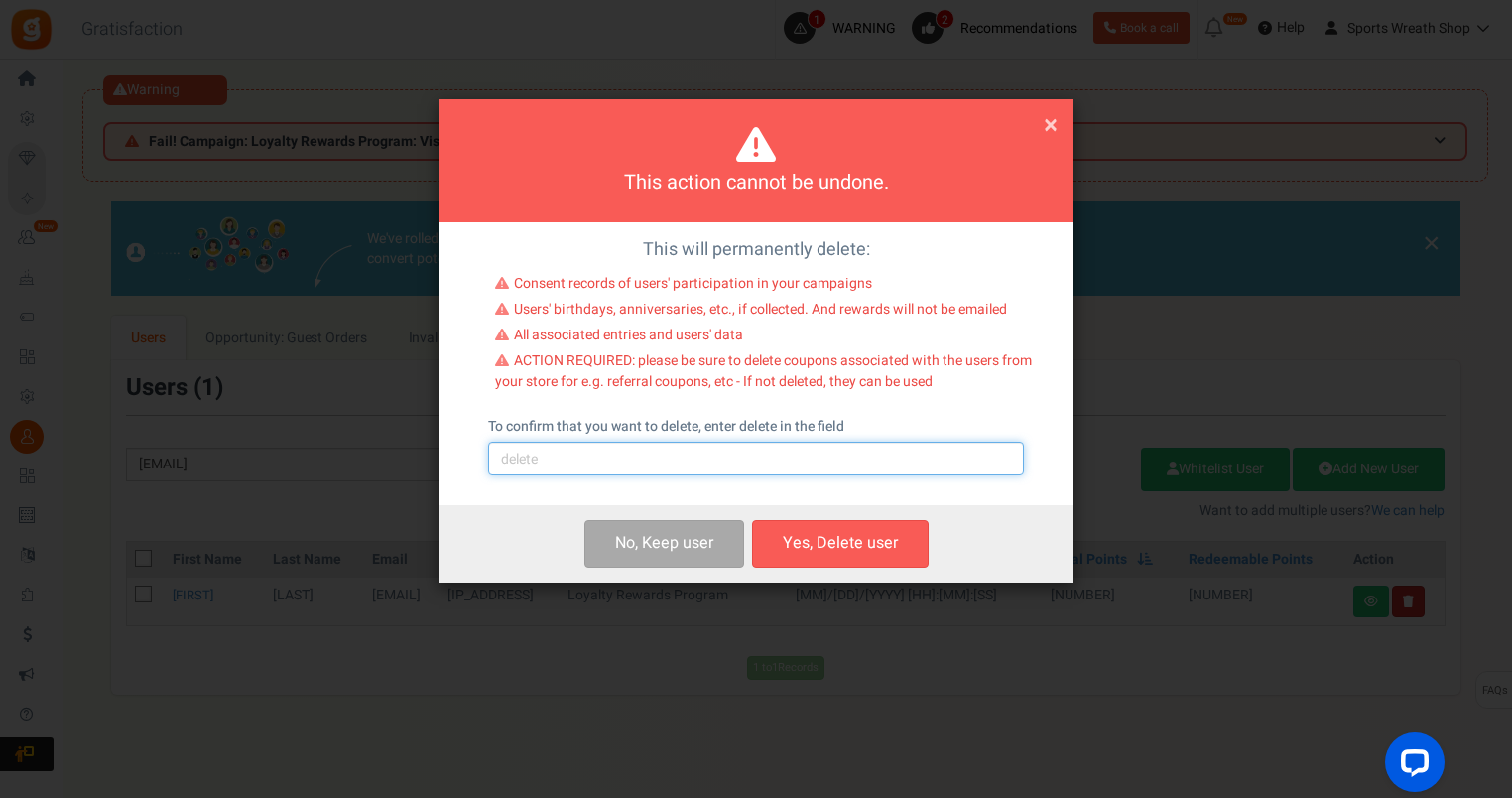 click at bounding box center [756, 459] 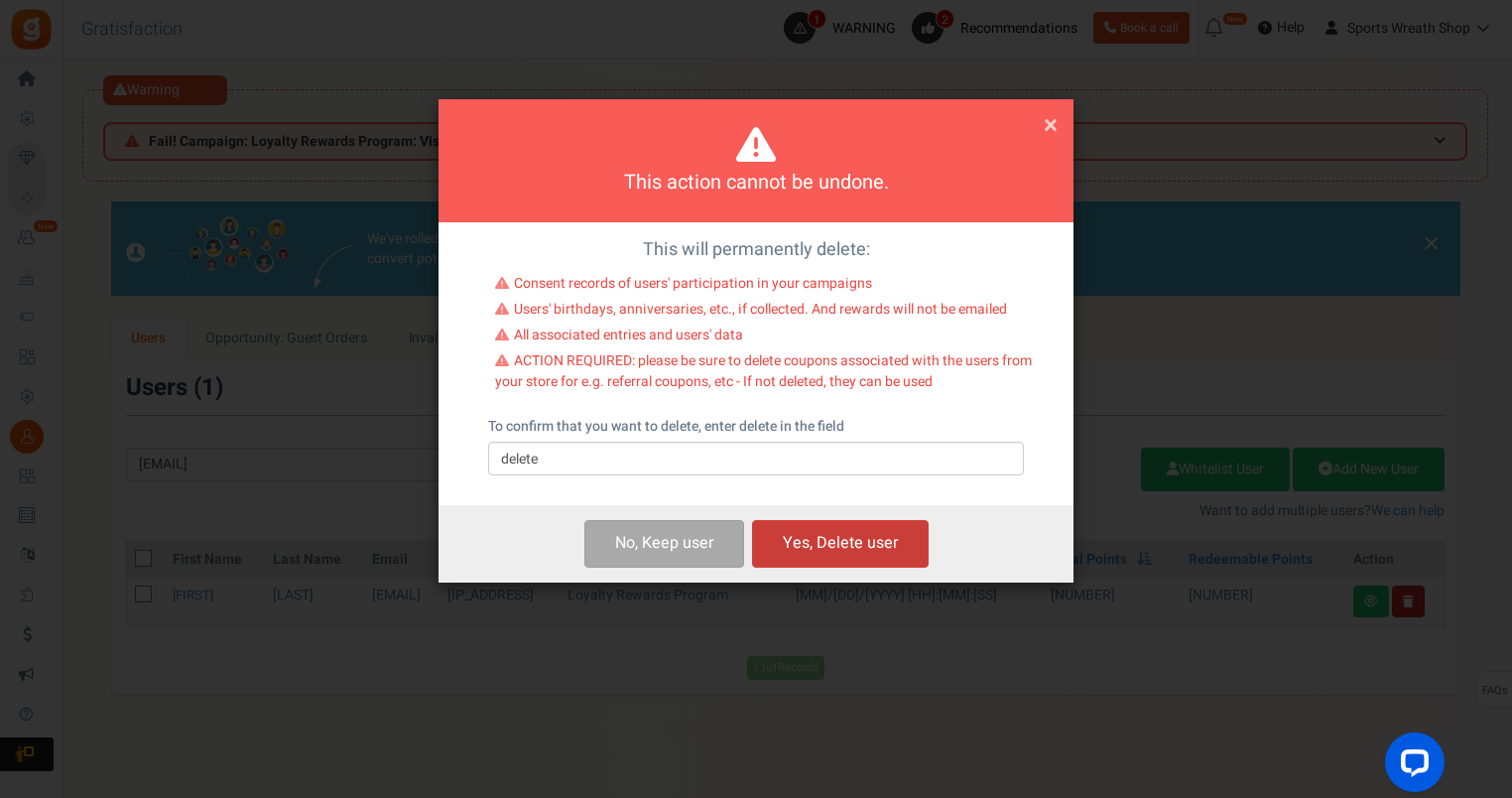 click on "Yes, Delete user" at bounding box center (840, 543) 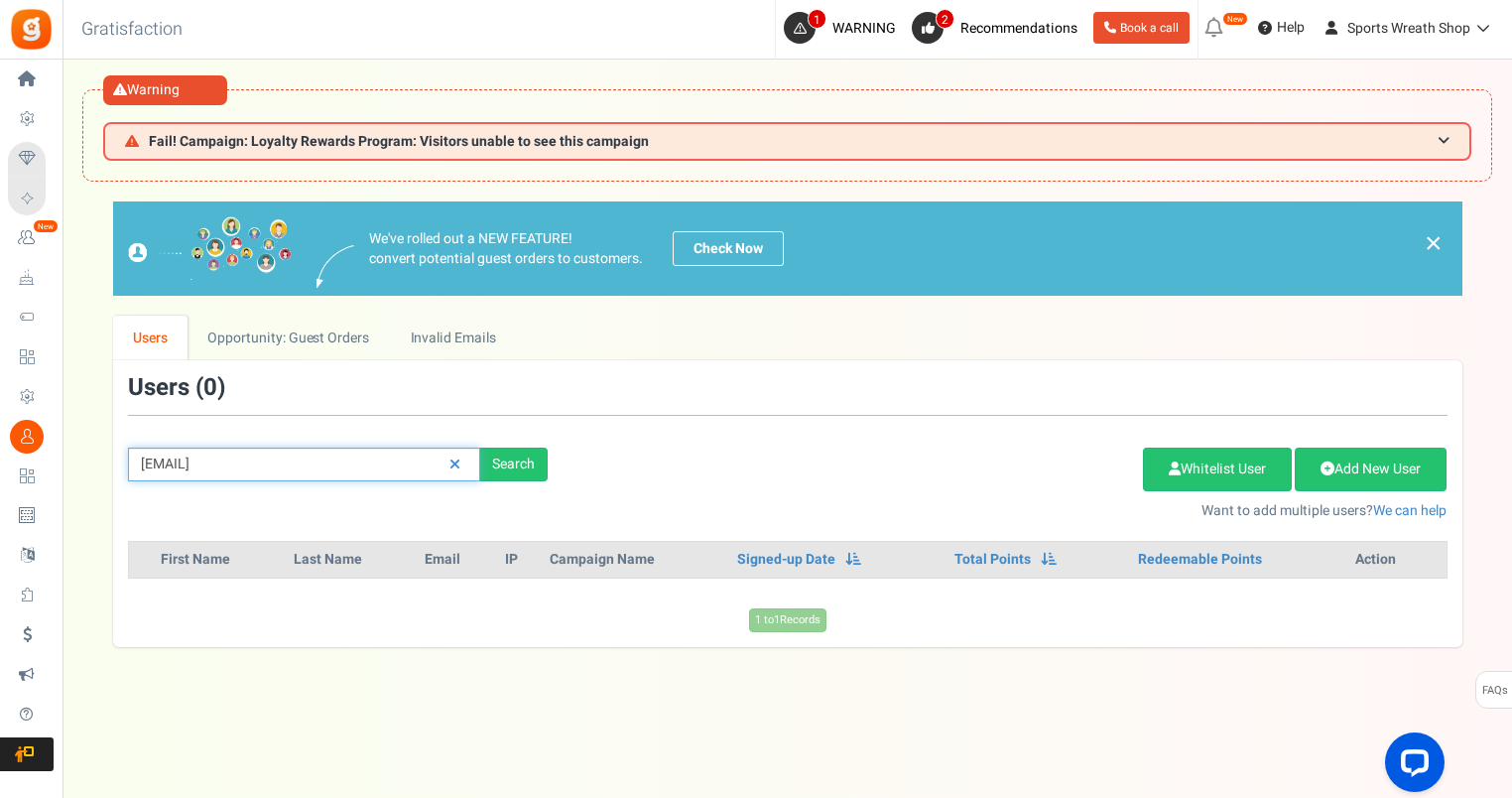 drag, startPoint x: 365, startPoint y: 460, endPoint x: -4, endPoint y: 525, distance: 374.6812 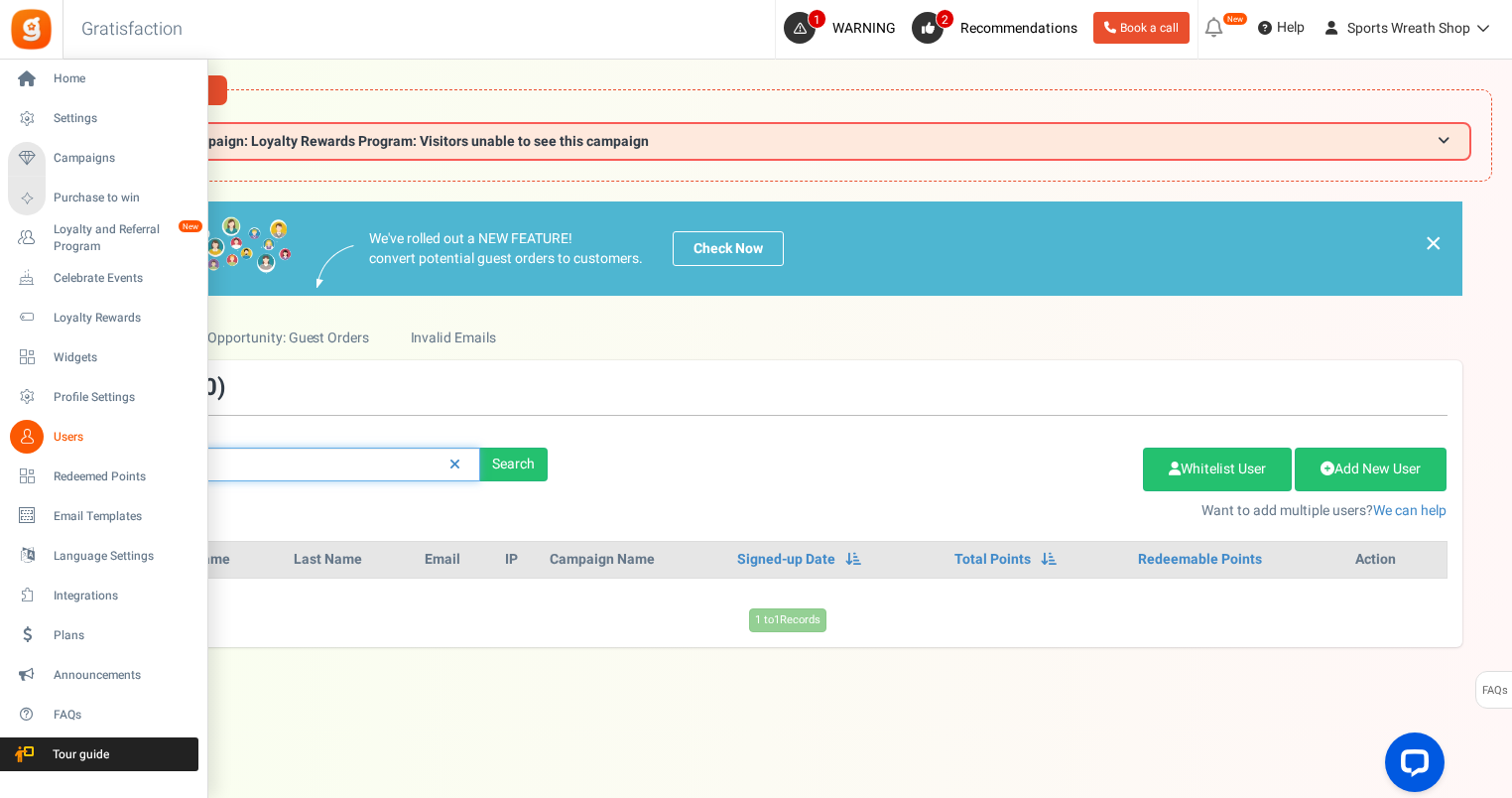 paste on "[EMAIL]" 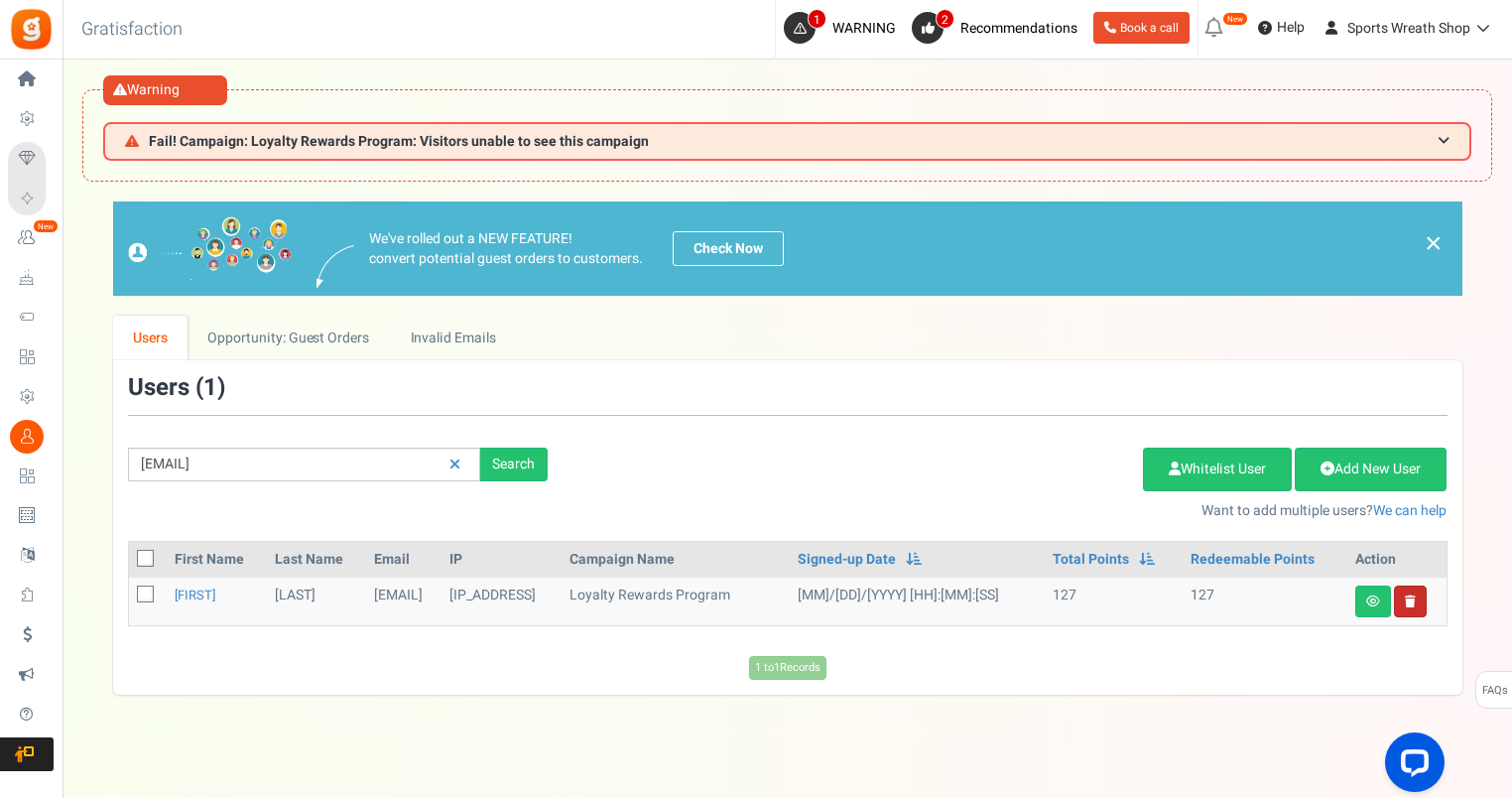 click at bounding box center [1410, 601] 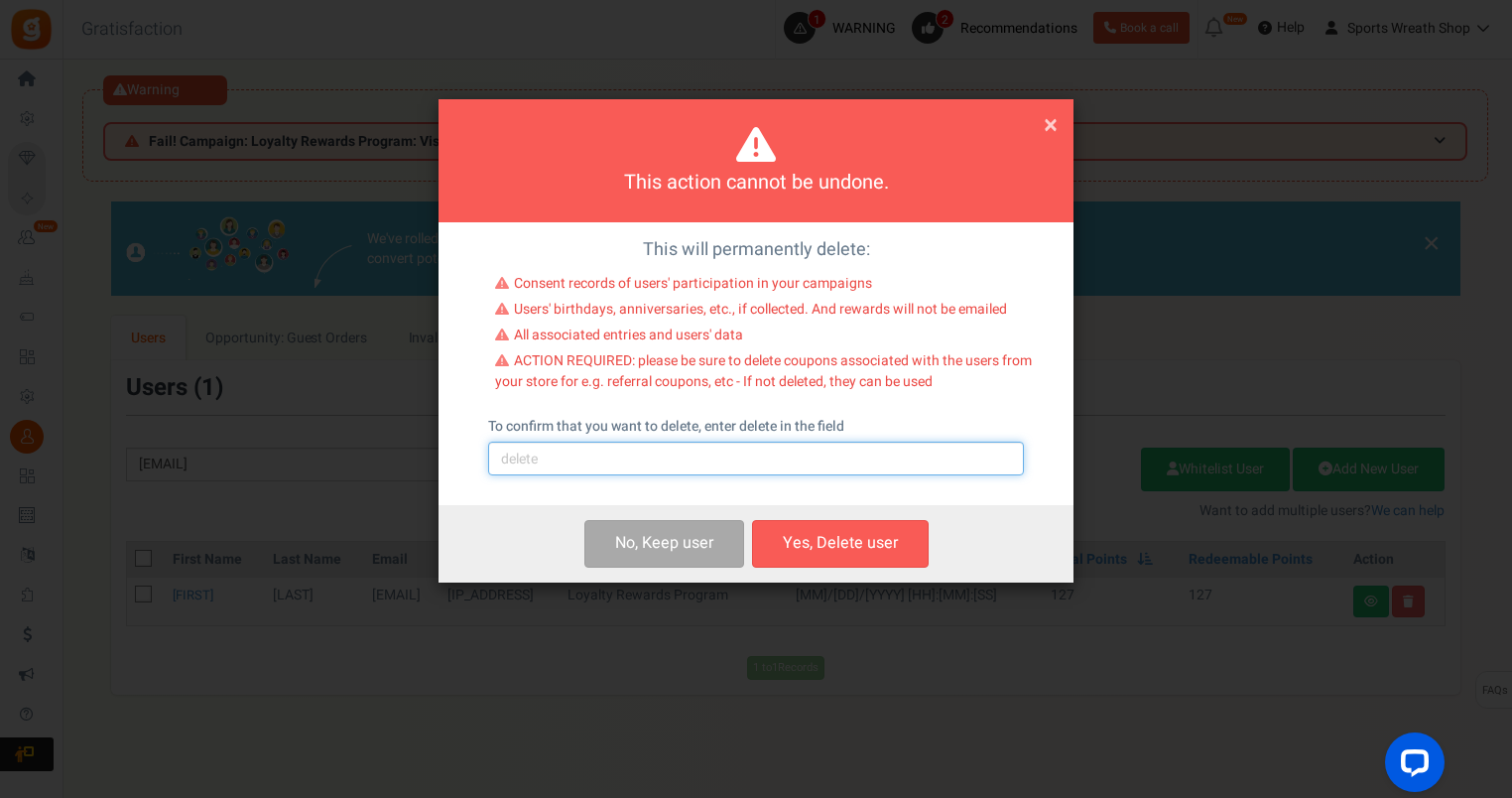 click at bounding box center (756, 459) 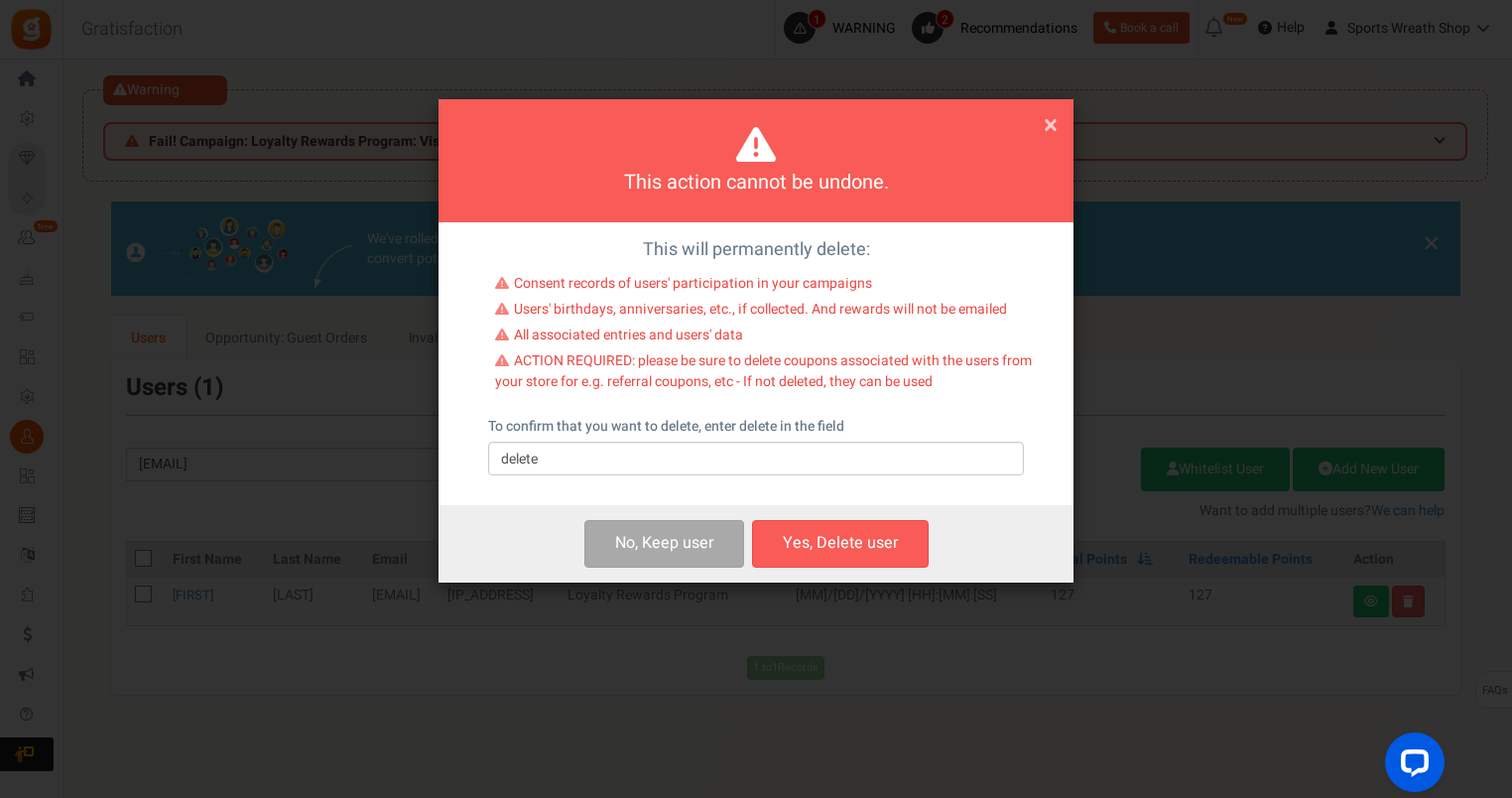 click on "Yes, Delete user" at bounding box center (840, 543) 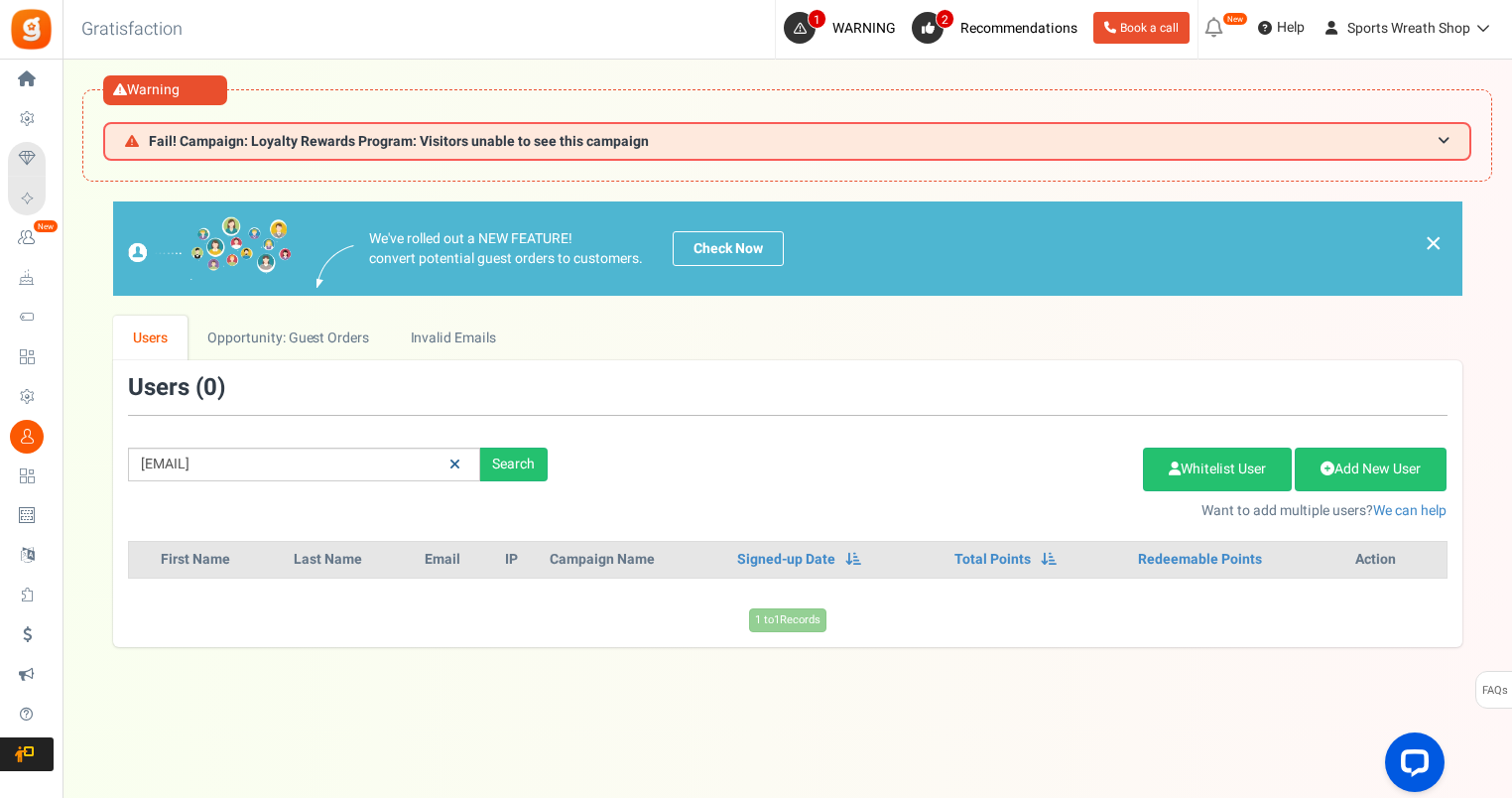 click at bounding box center [454, 465] 